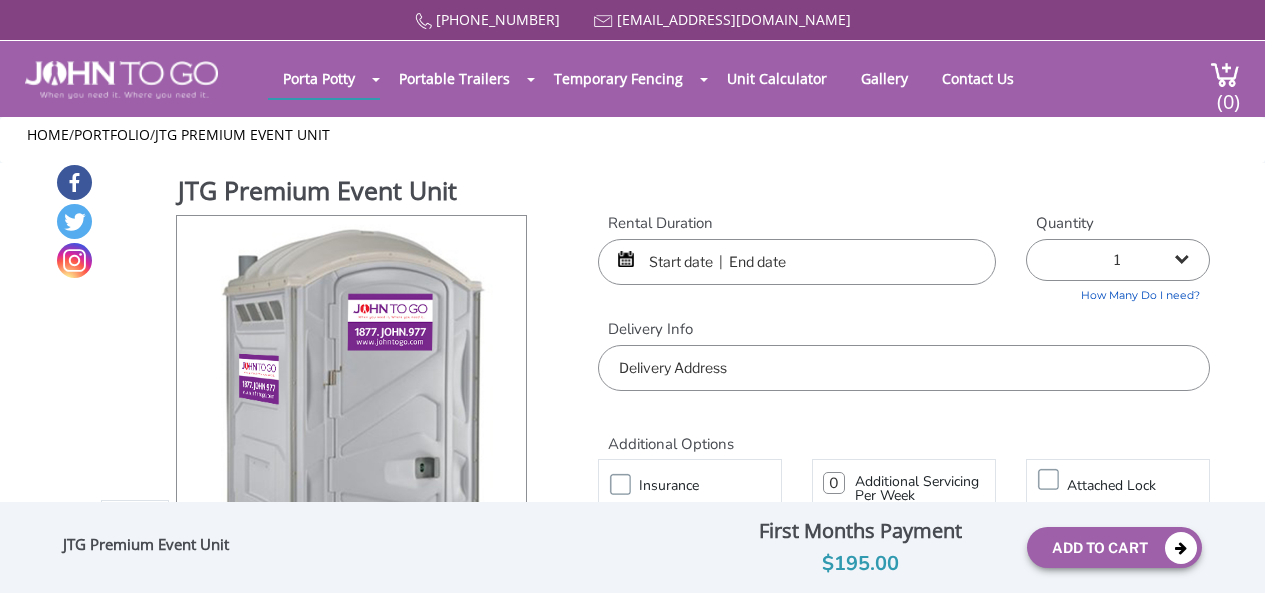 scroll, scrollTop: 0, scrollLeft: 0, axis: both 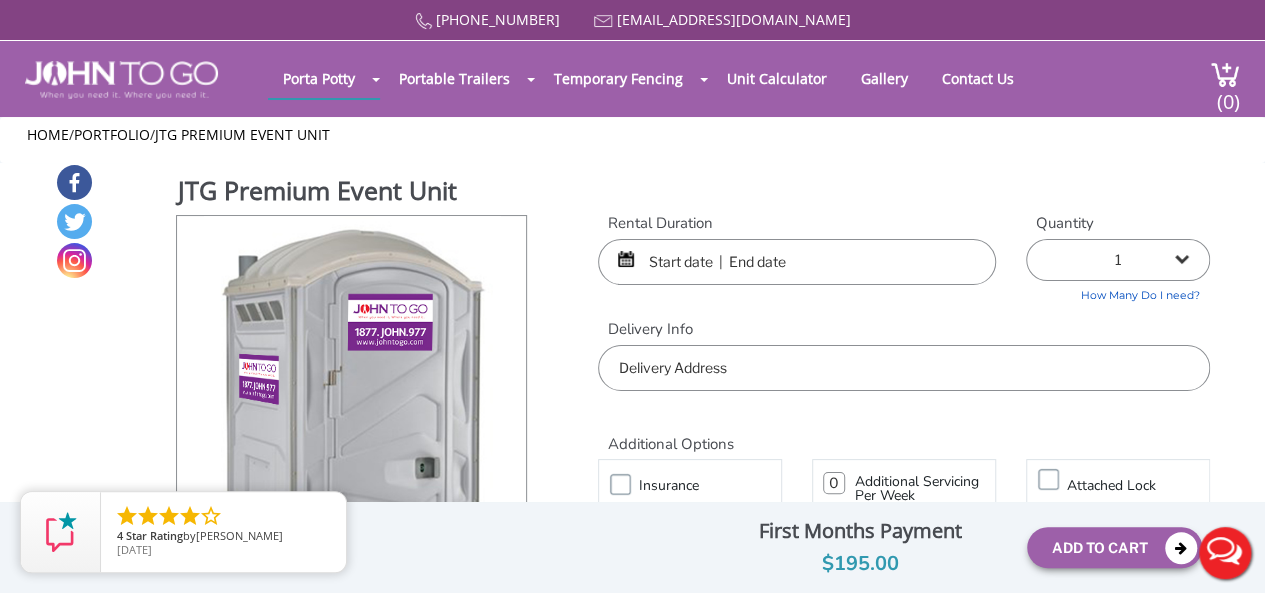click on "Live Chat" at bounding box center [1225, 553] 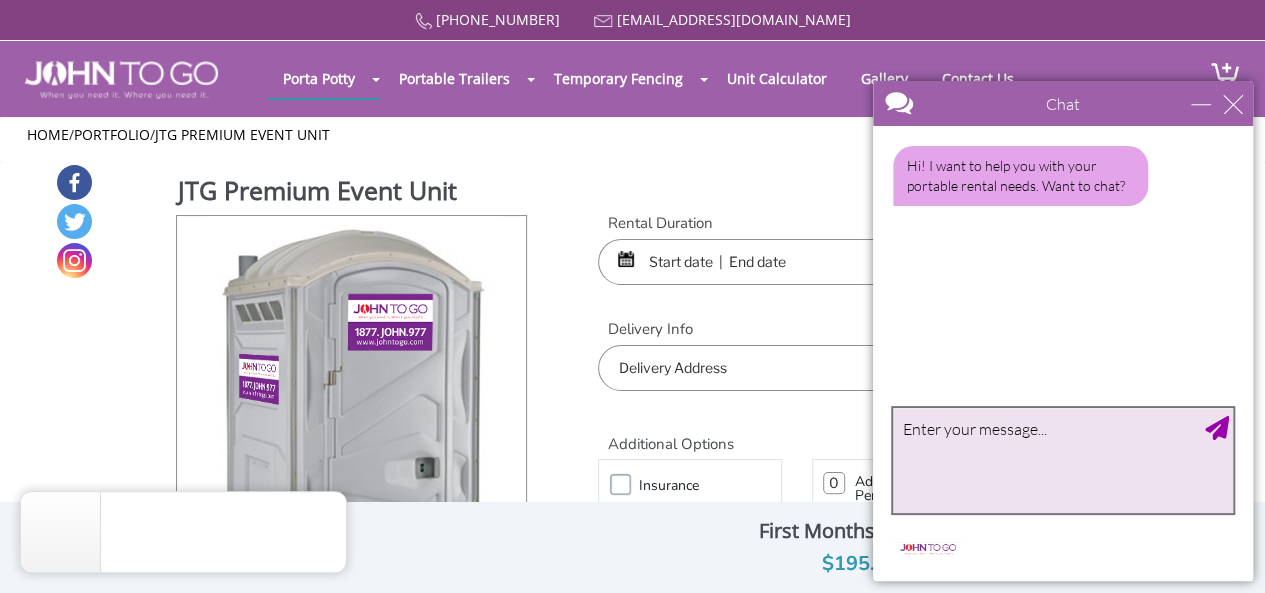 click at bounding box center [1063, 460] 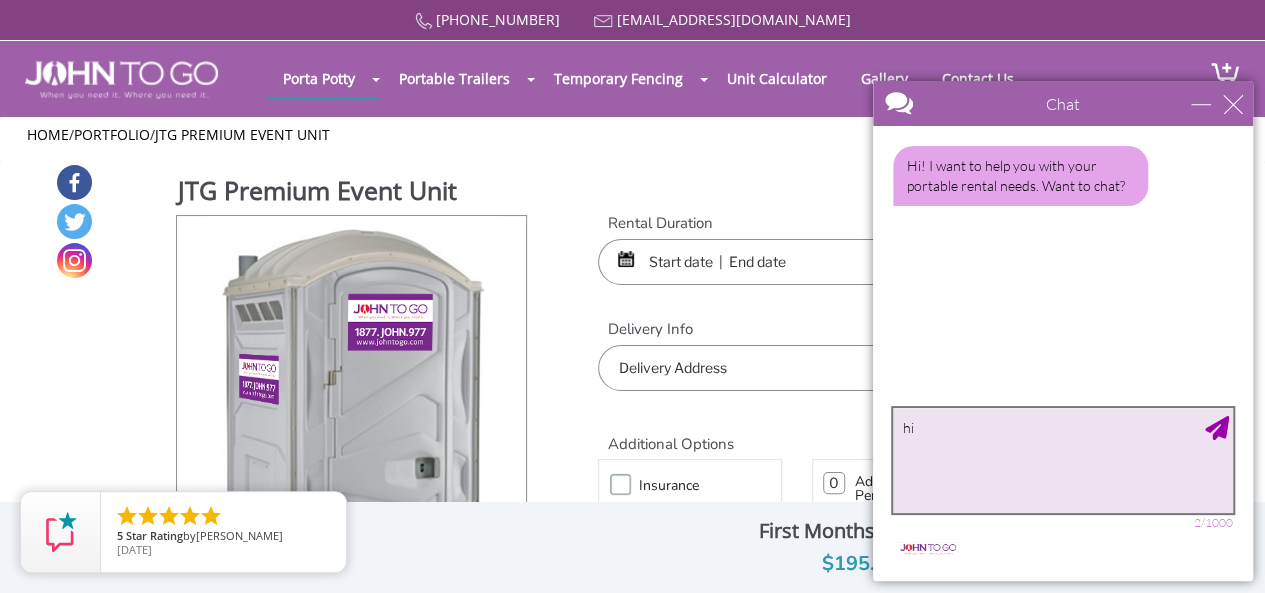 type on "hii" 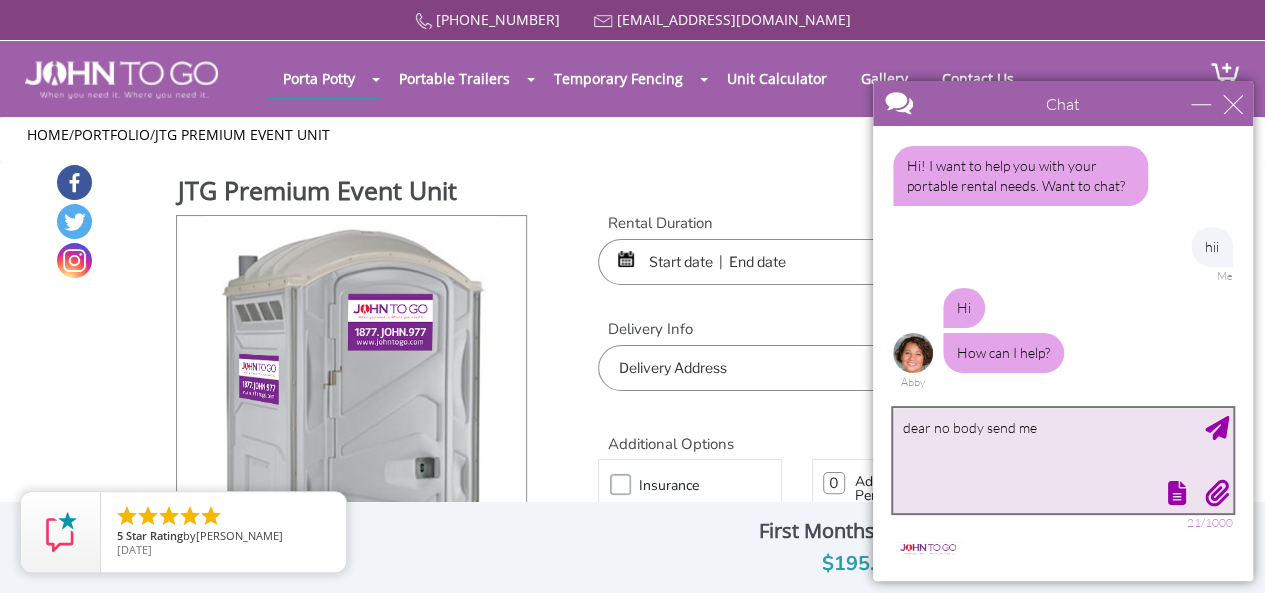 scroll, scrollTop: 0, scrollLeft: 0, axis: both 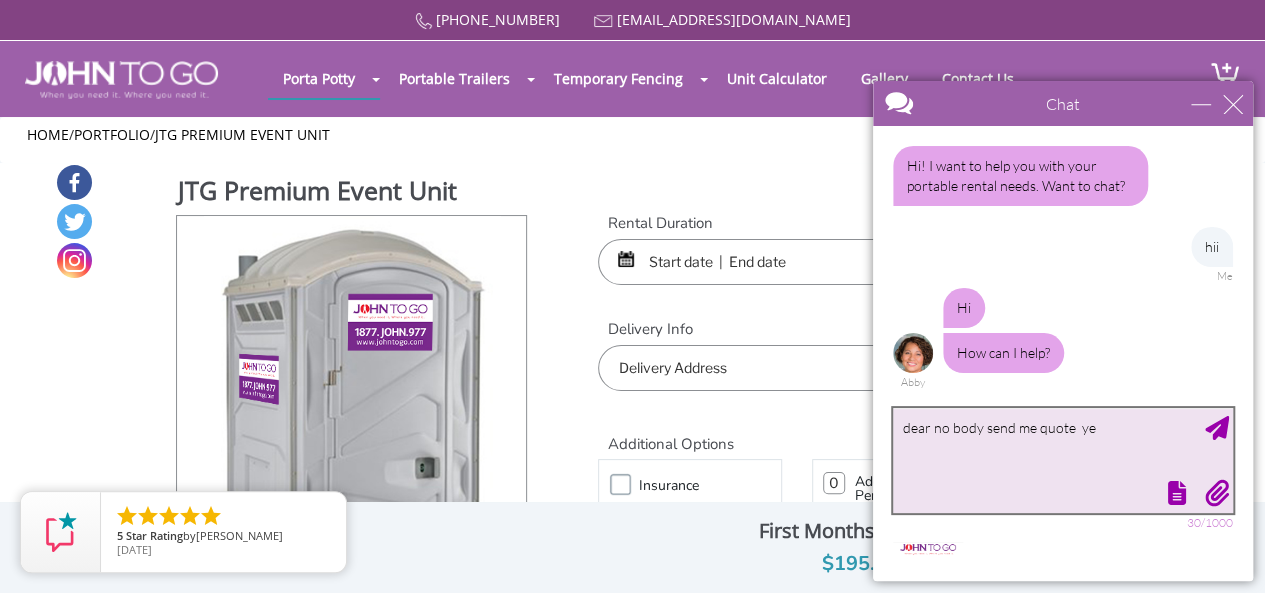 type on "dear no body send me quote  yet" 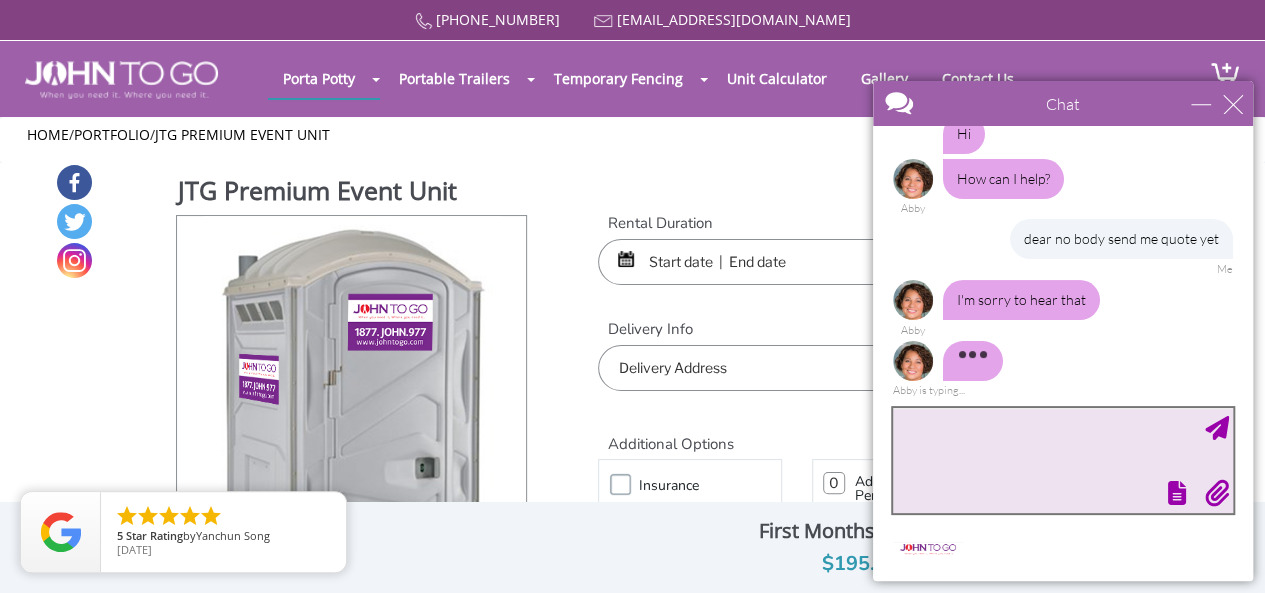 scroll, scrollTop: 178, scrollLeft: 0, axis: vertical 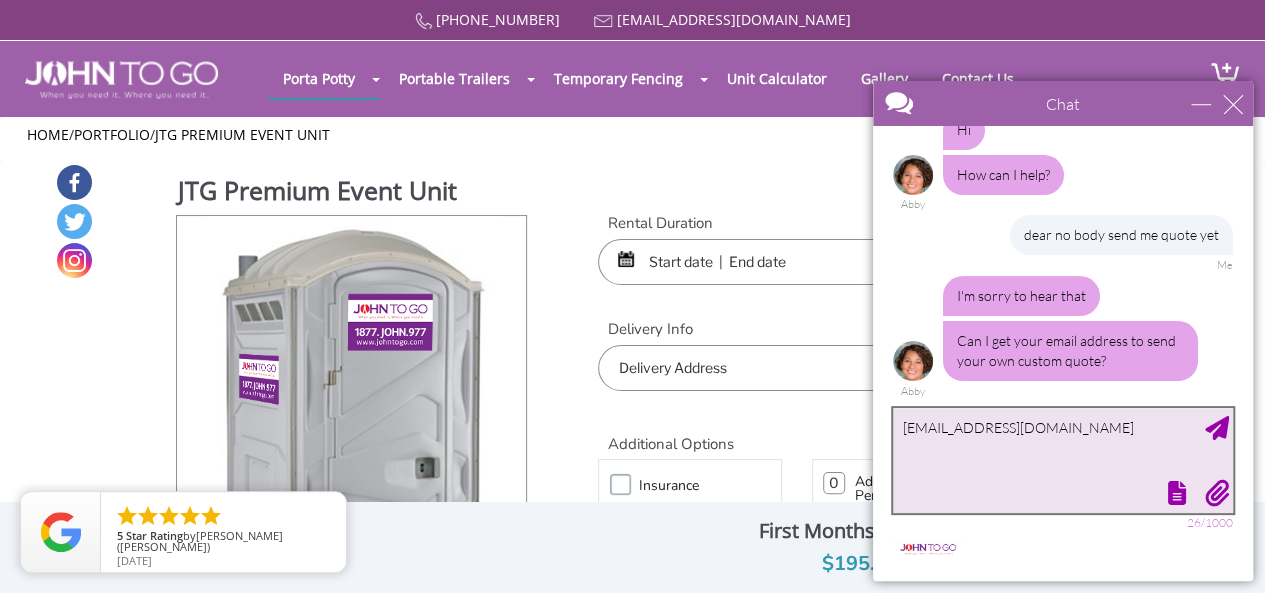 type on "[EMAIL_ADDRESS][DOMAIN_NAME]" 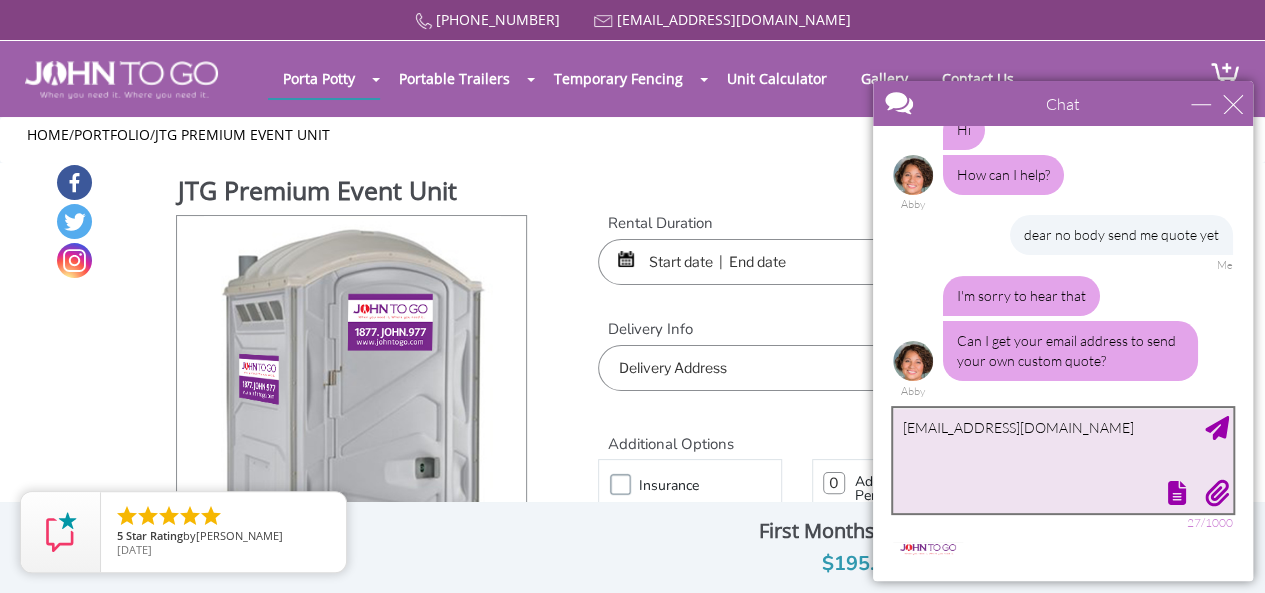 type 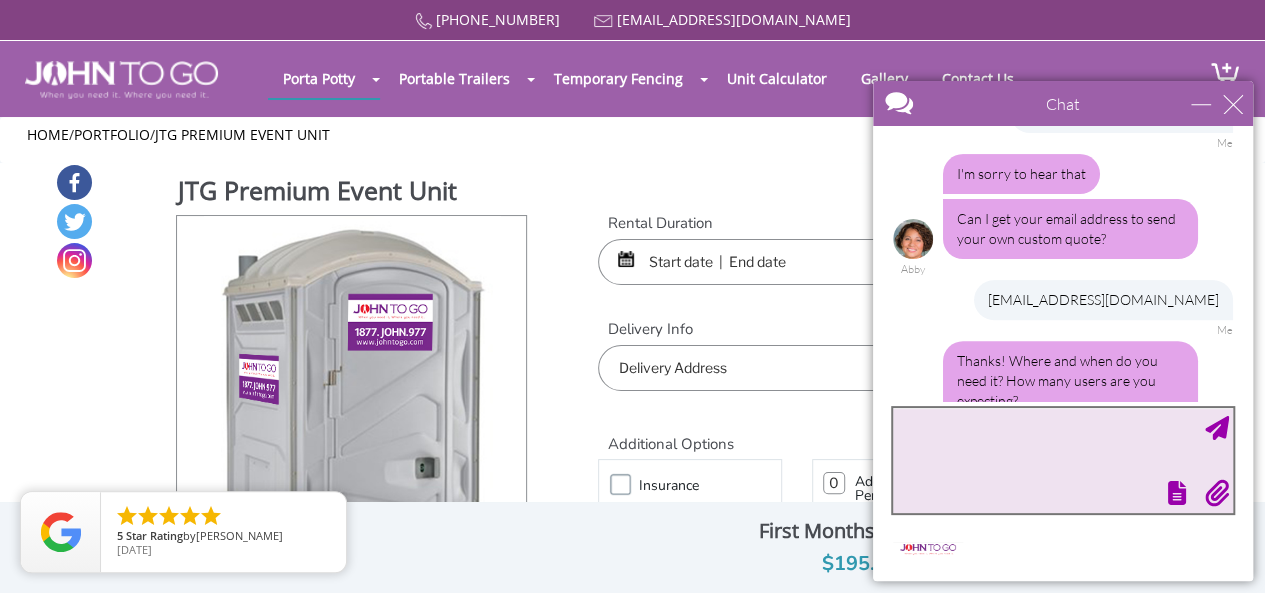 scroll, scrollTop: 360, scrollLeft: 0, axis: vertical 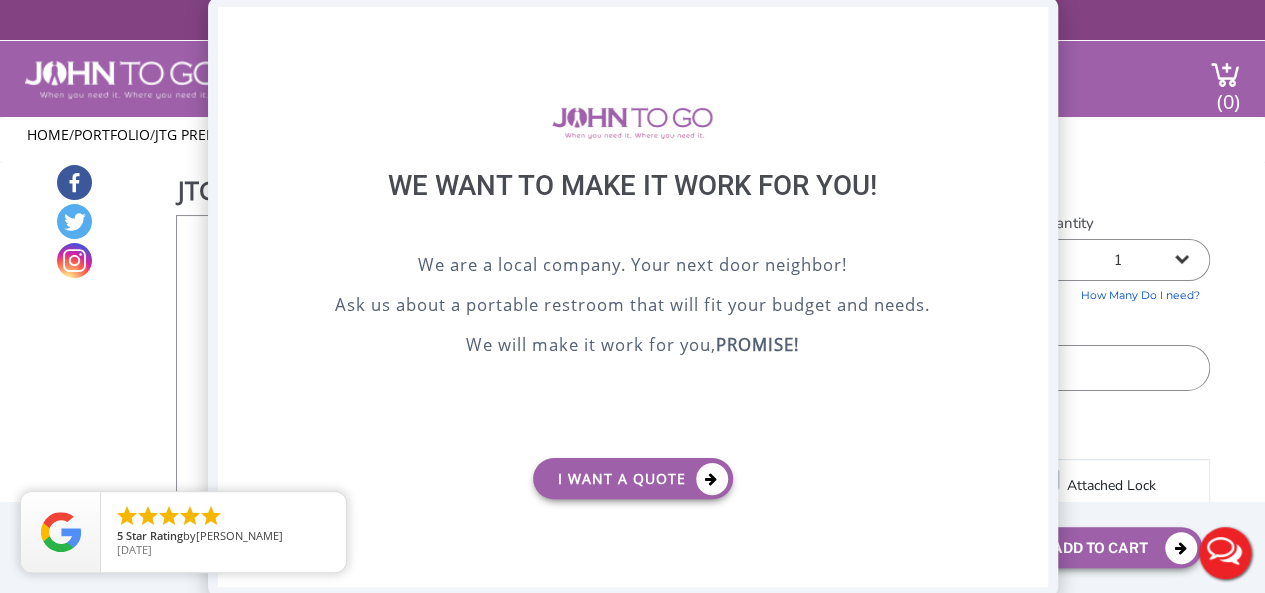 click on "X" at bounding box center (1031, 24) 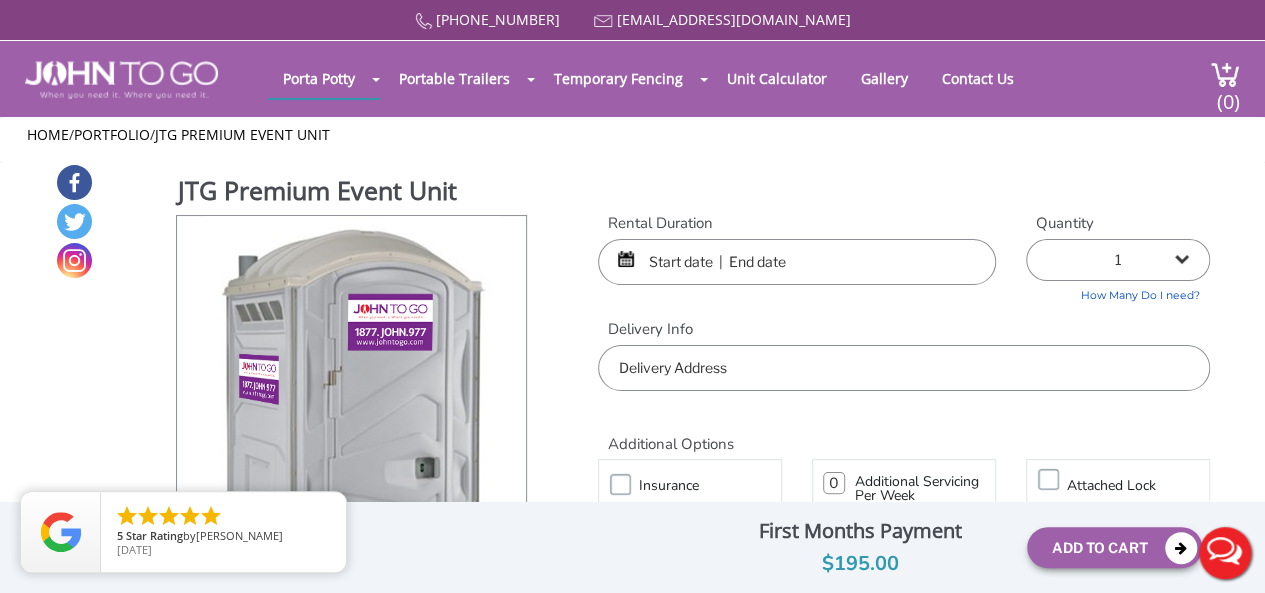 click on "Live Chat" at bounding box center (1225, 553) 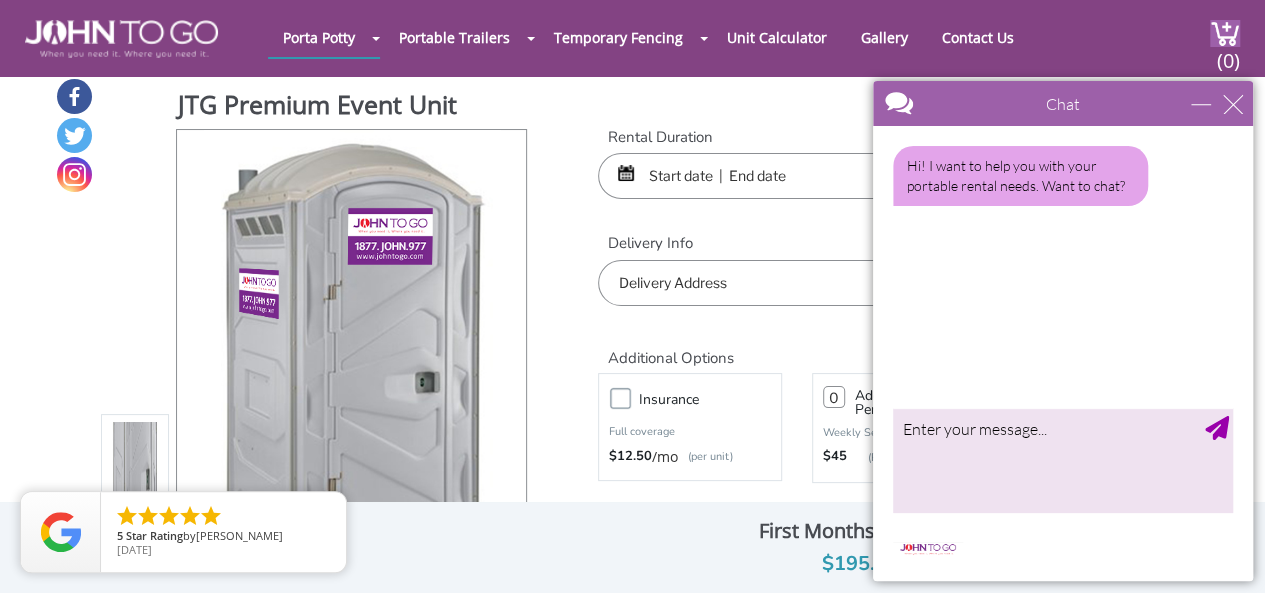 scroll, scrollTop: 0, scrollLeft: 0, axis: both 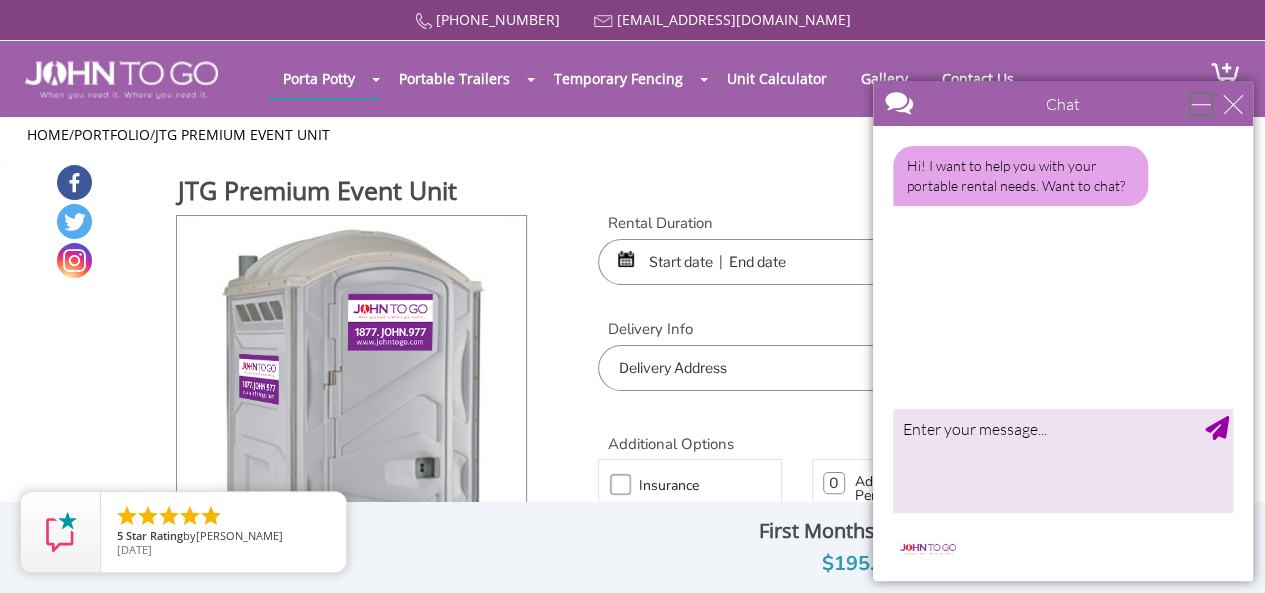 click at bounding box center (1201, 104) 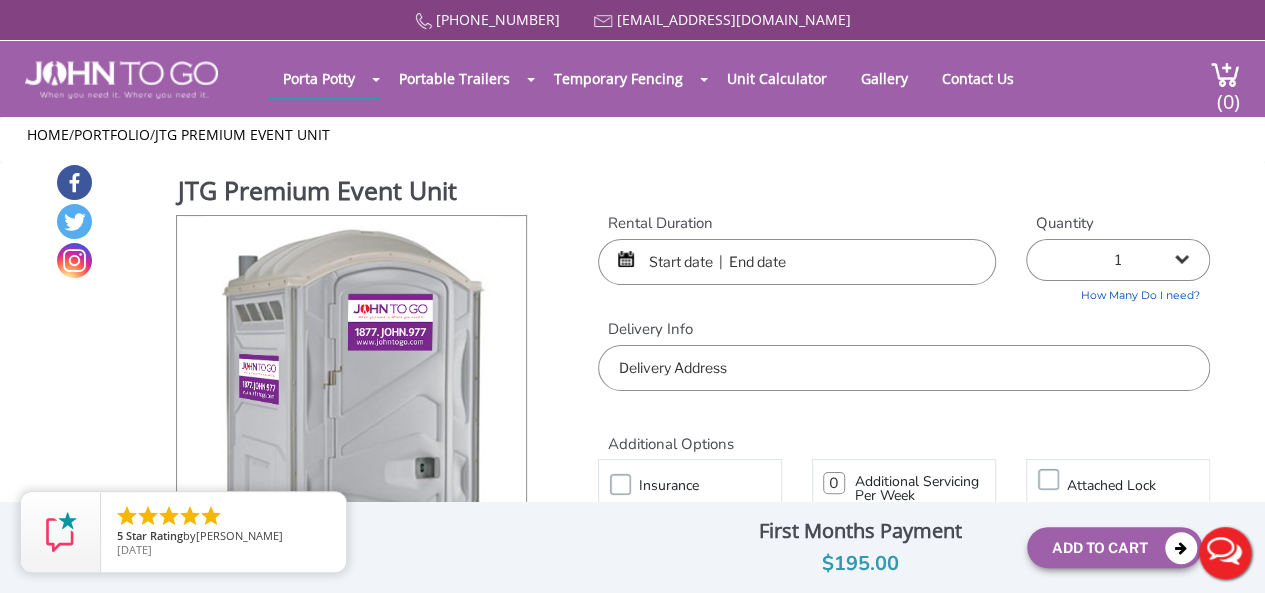 scroll, scrollTop: 0, scrollLeft: 0, axis: both 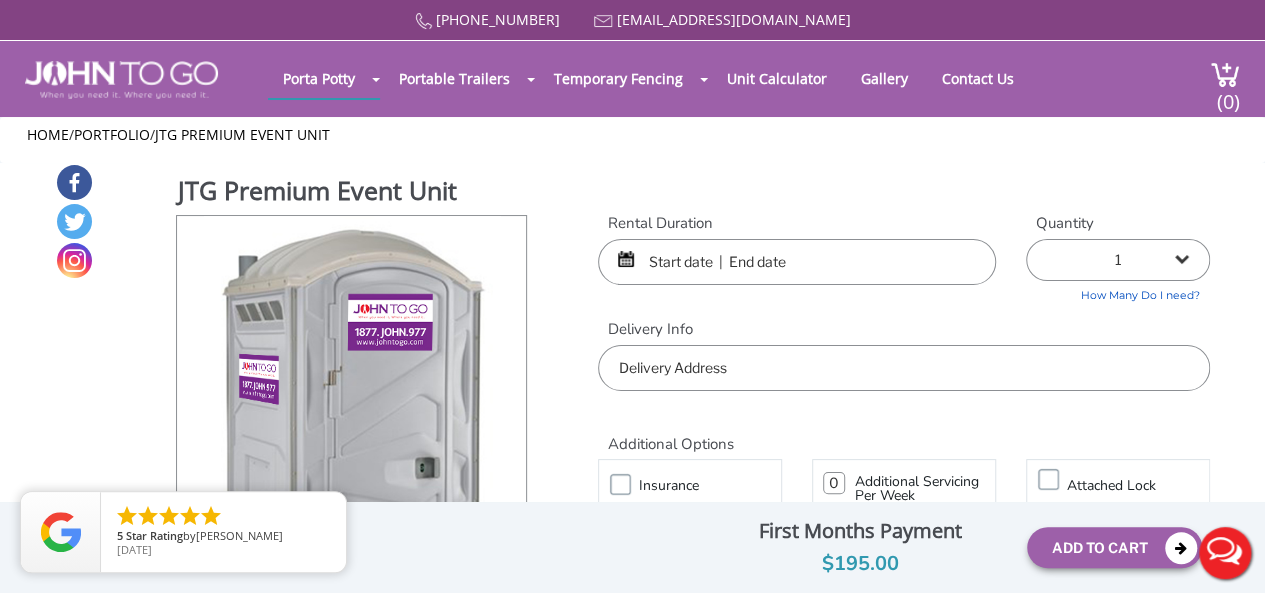 click on "Live Chat" at bounding box center [1225, 553] 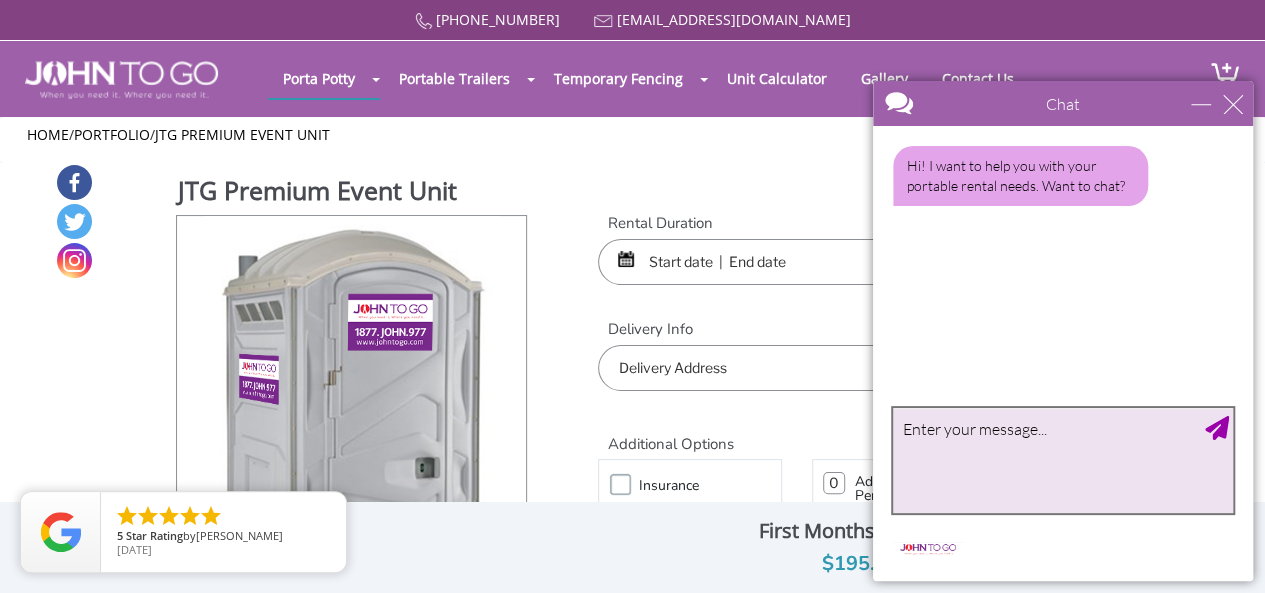 click at bounding box center [1063, 460] 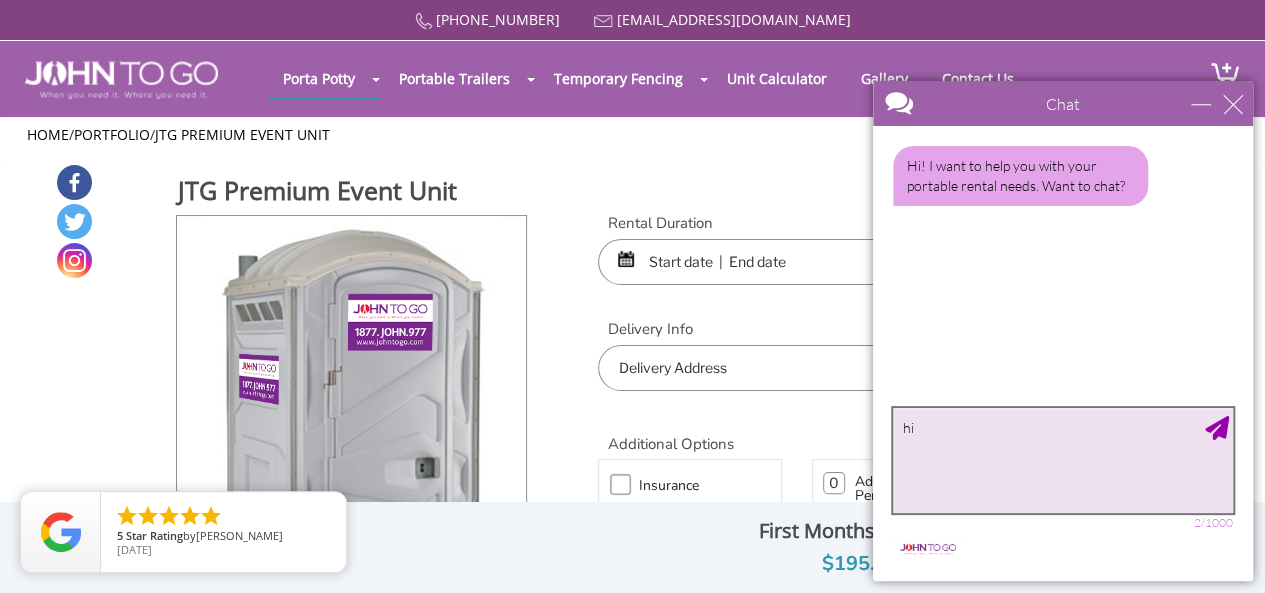 type on "hii" 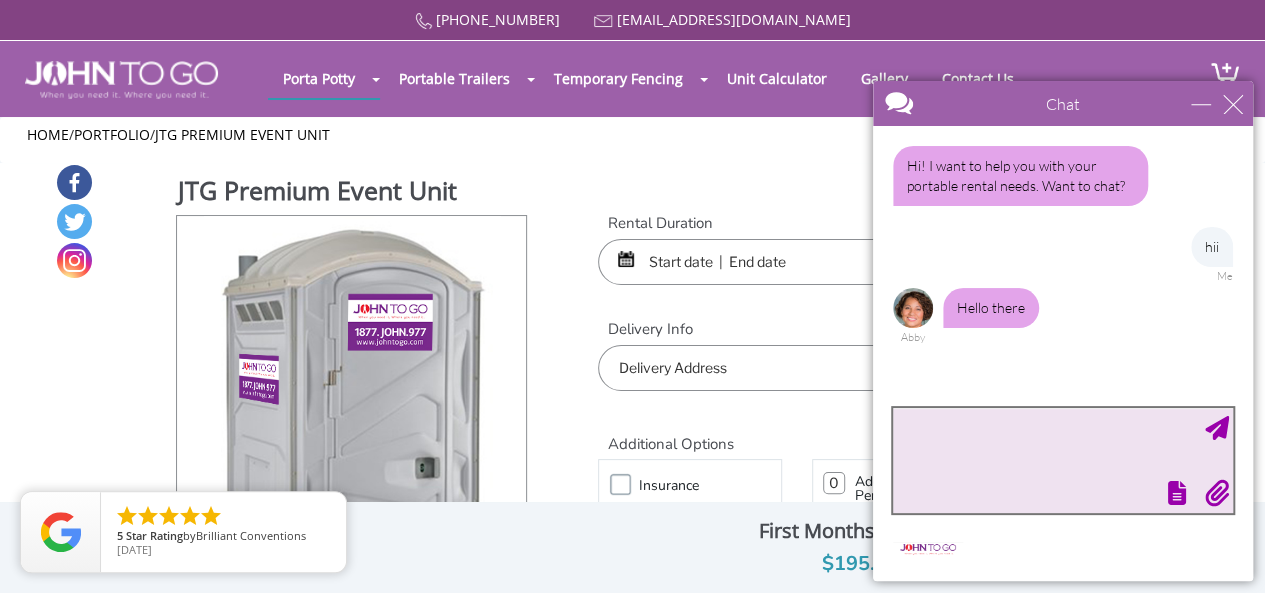scroll, scrollTop: 0, scrollLeft: 0, axis: both 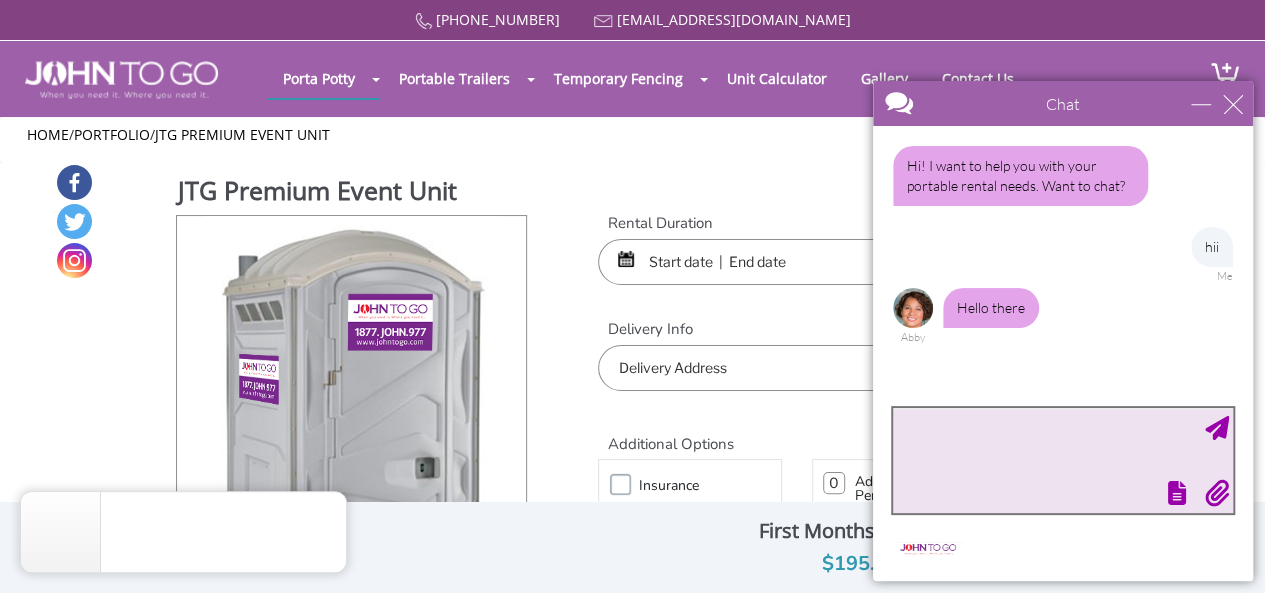 paste on "Portable Toilets 2" 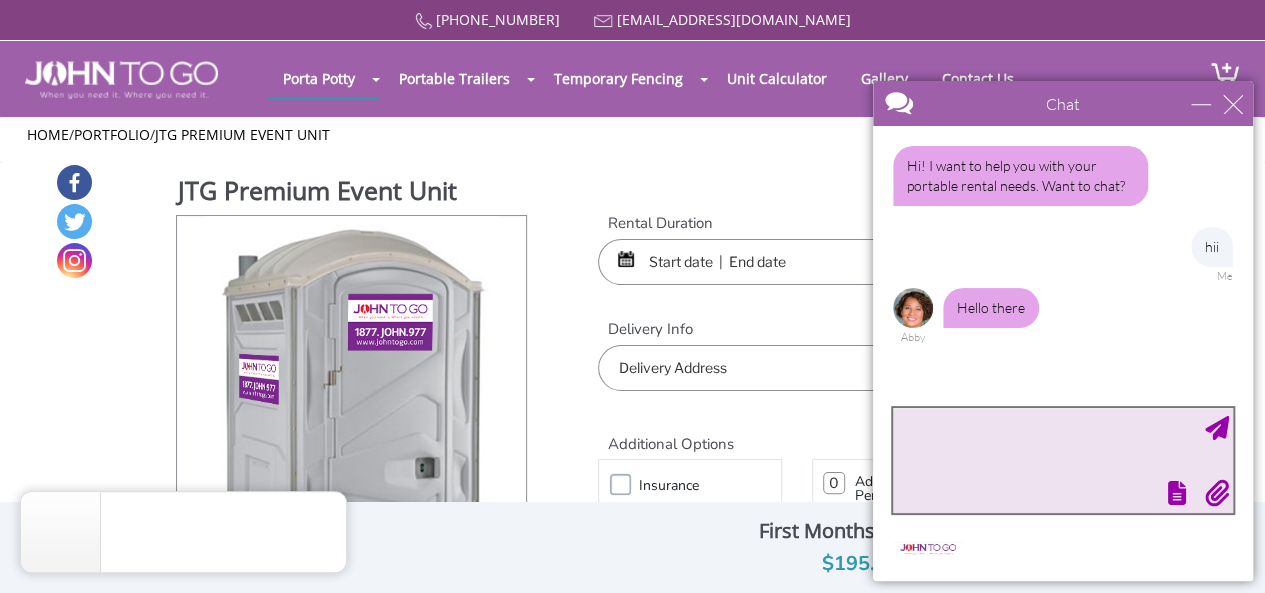 type on "Portable Toilets 2" 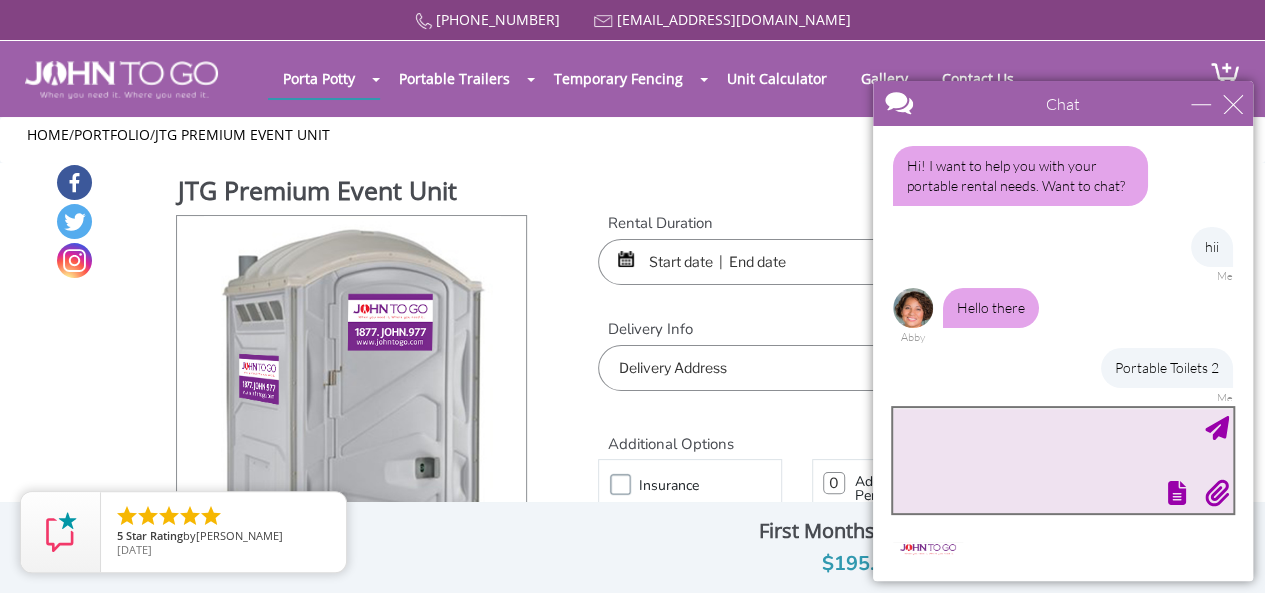 scroll, scrollTop: 8, scrollLeft: 0, axis: vertical 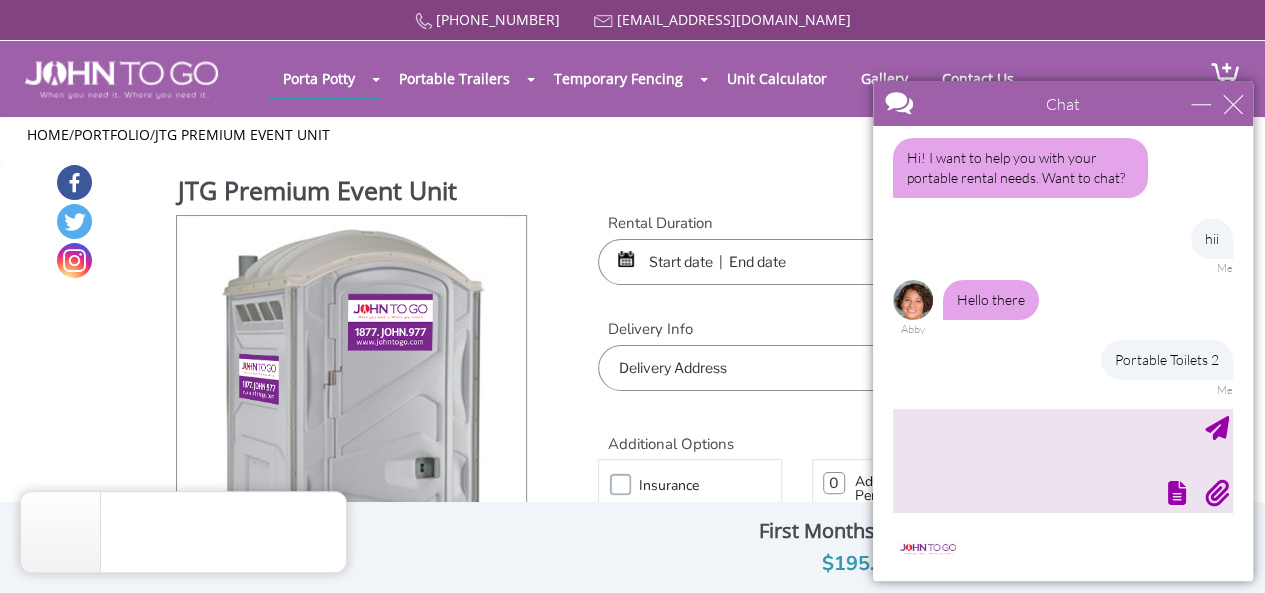 click at bounding box center [1061, 491] 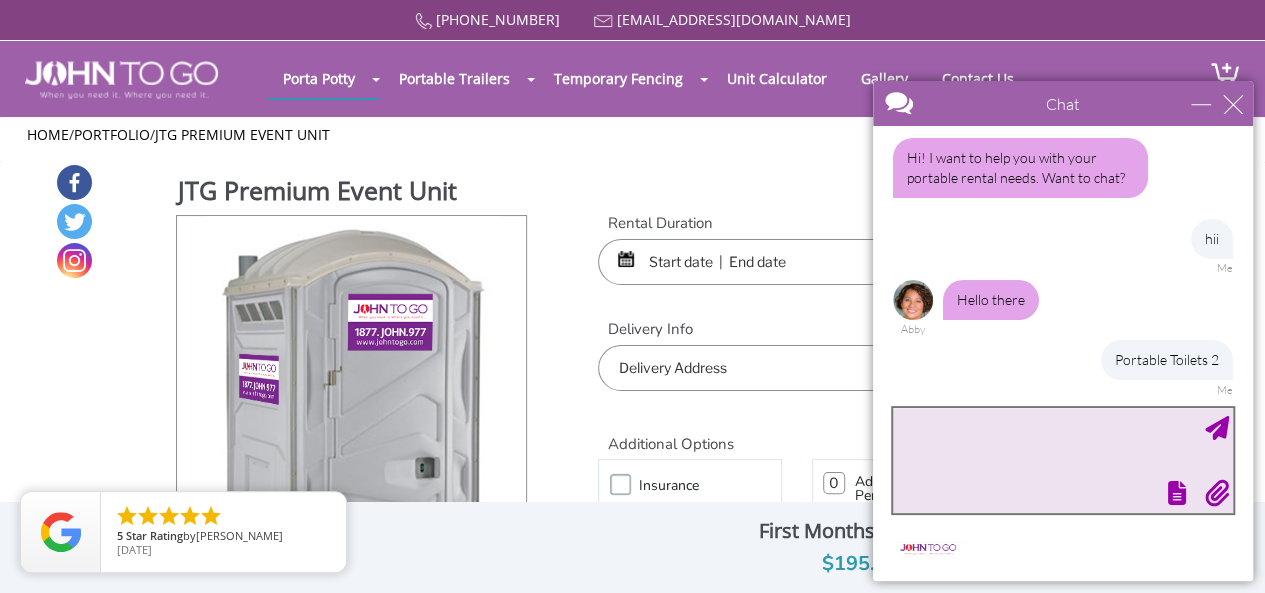 paste on "Handwashing station 1 UNIT" 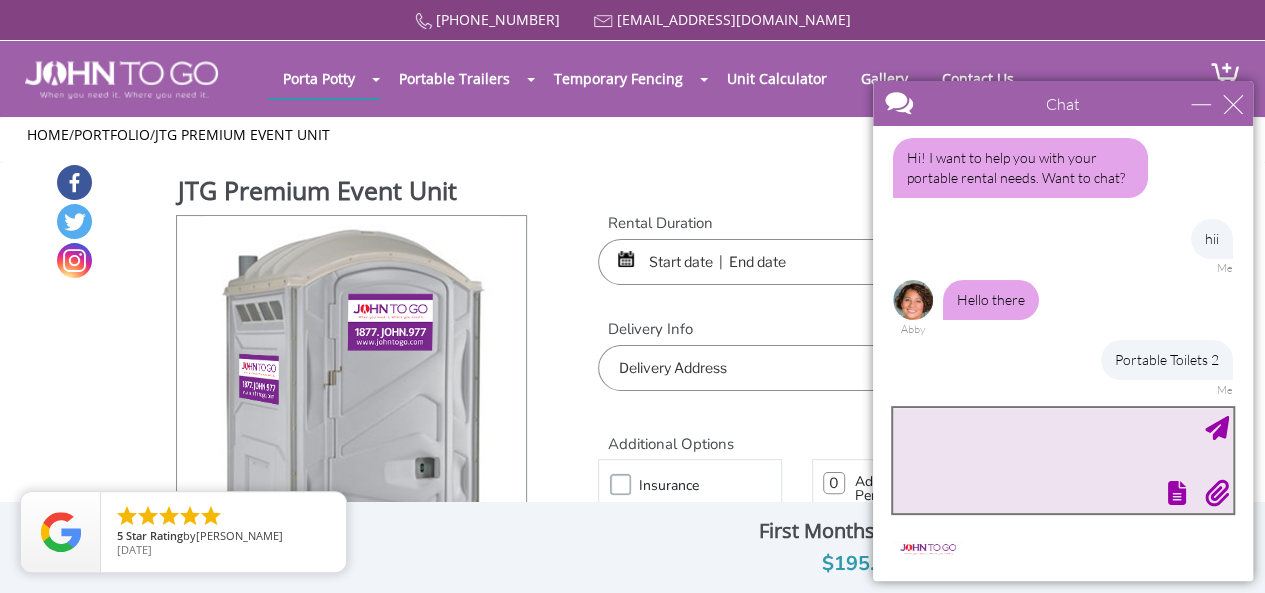 type on "Handwashing station 1 UNIT" 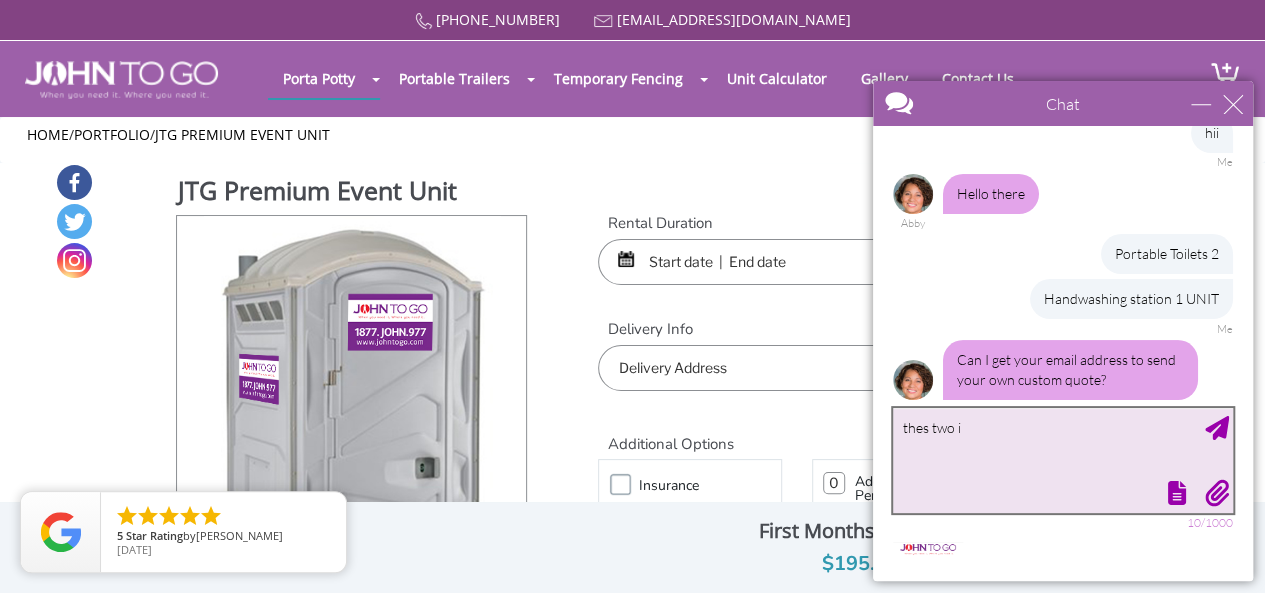 scroll, scrollTop: 134, scrollLeft: 0, axis: vertical 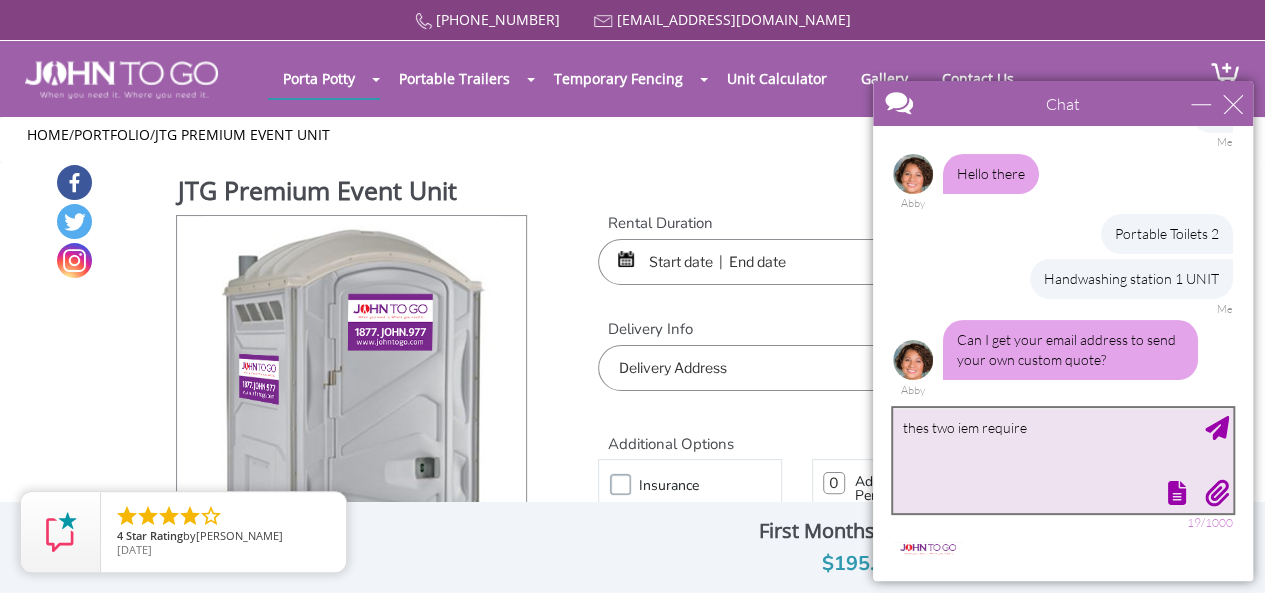 type on "thes two iem required" 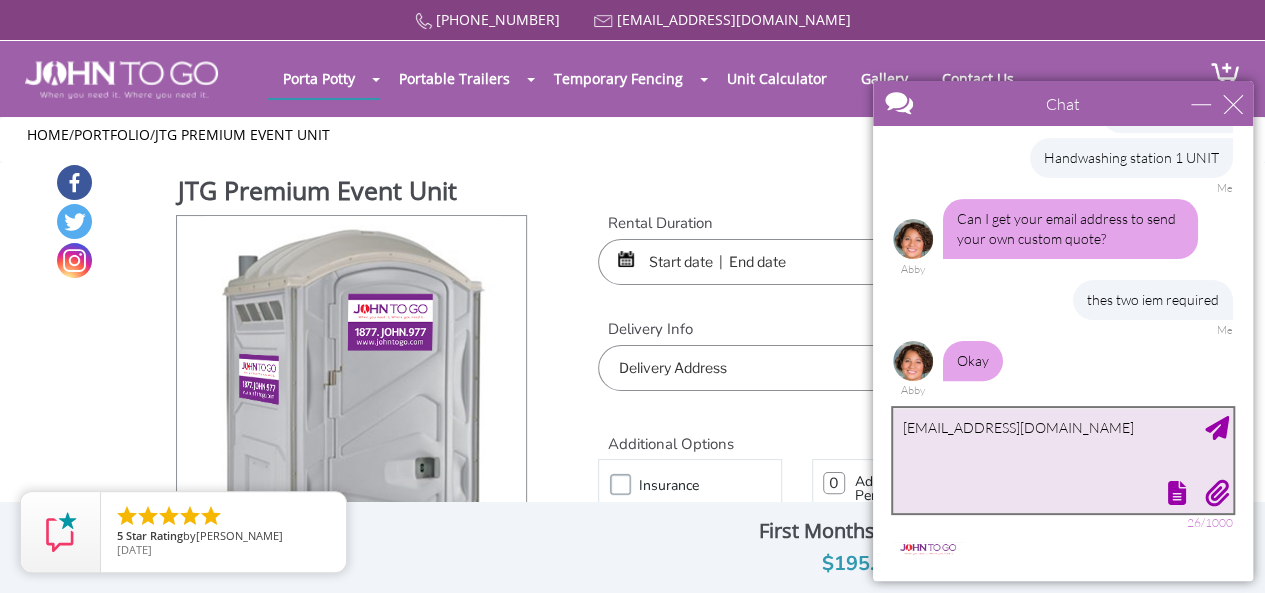 scroll, scrollTop: 316, scrollLeft: 0, axis: vertical 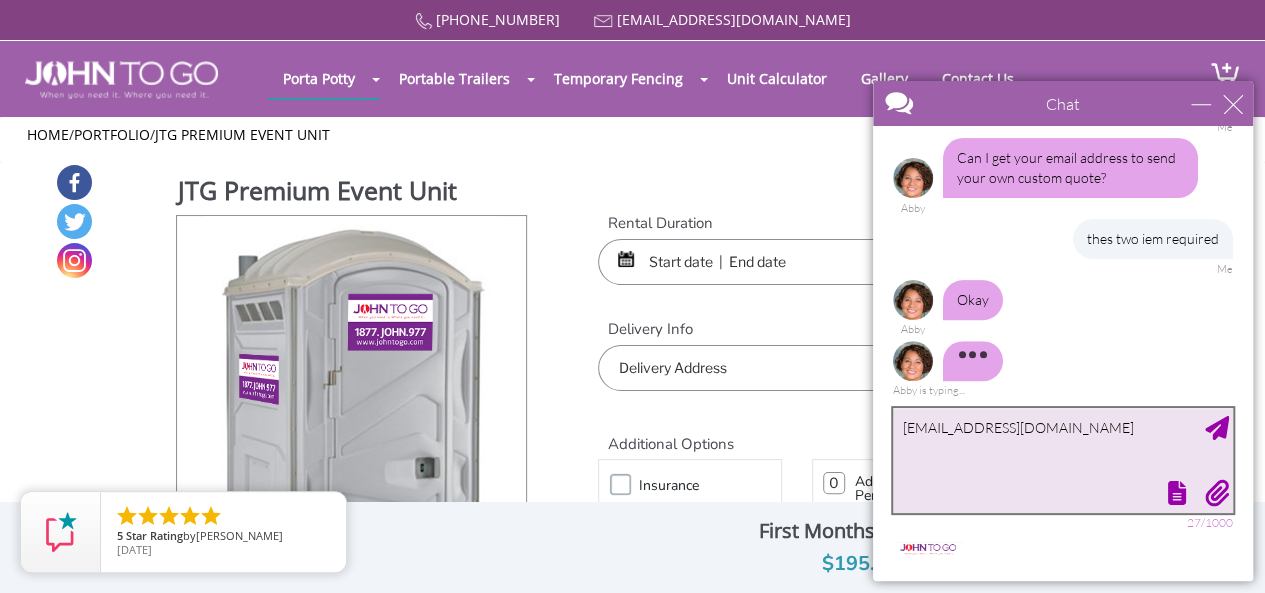 type on "[EMAIL_ADDRESS][DOMAIN_NAME]" 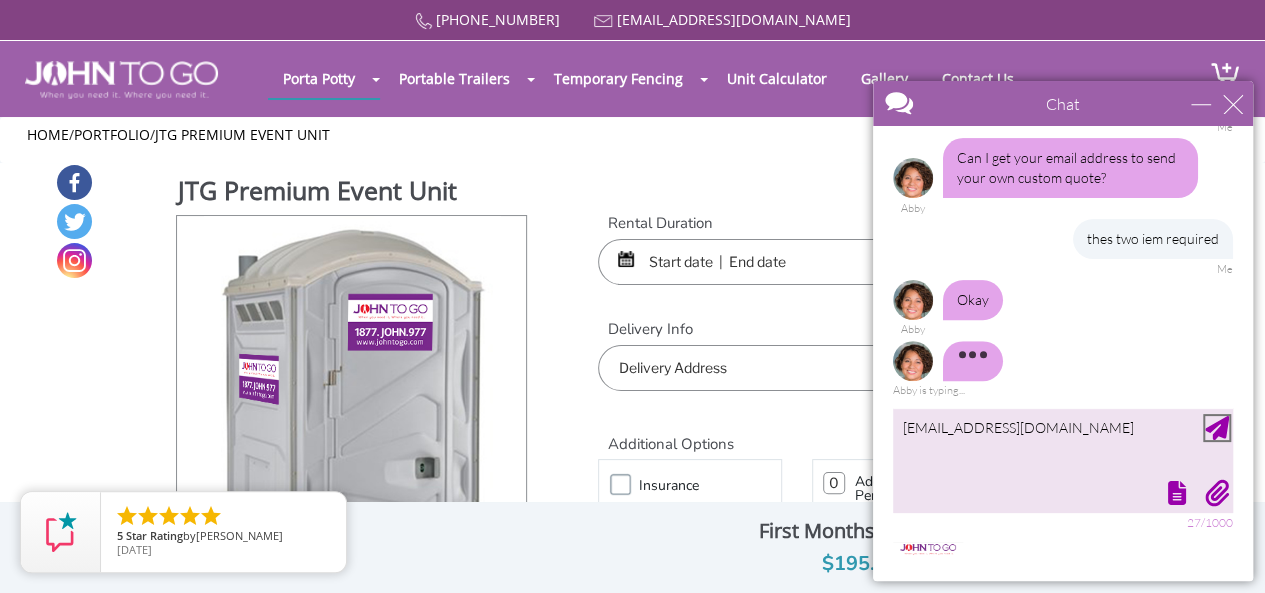click at bounding box center (1217, 428) 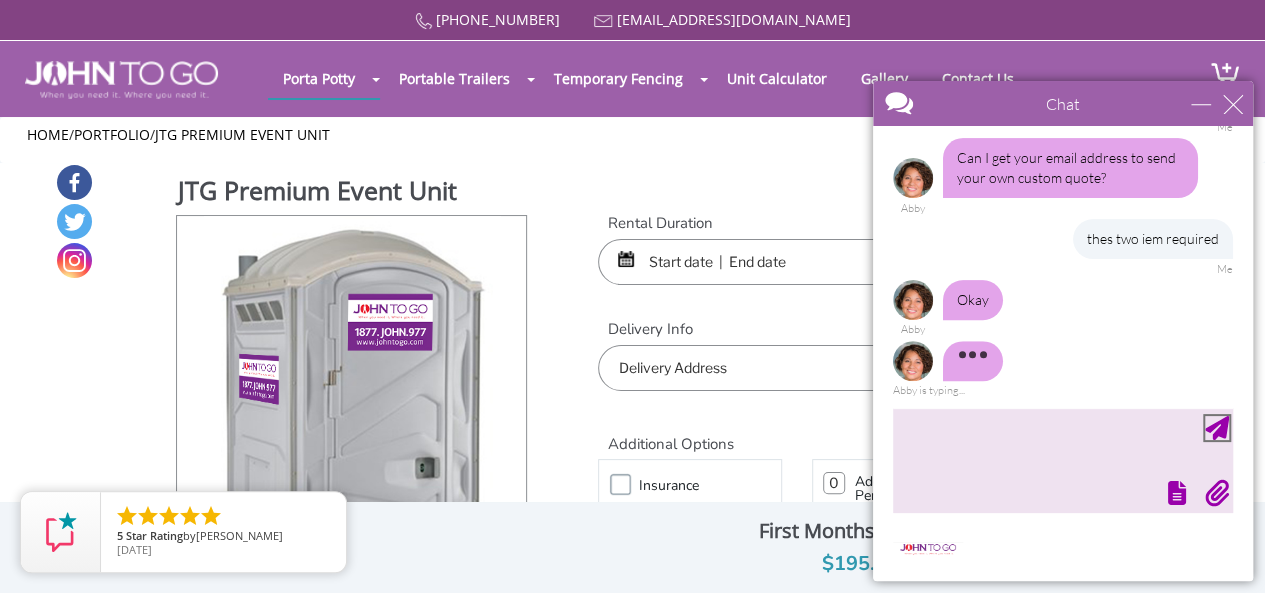 scroll, scrollTop: 376, scrollLeft: 0, axis: vertical 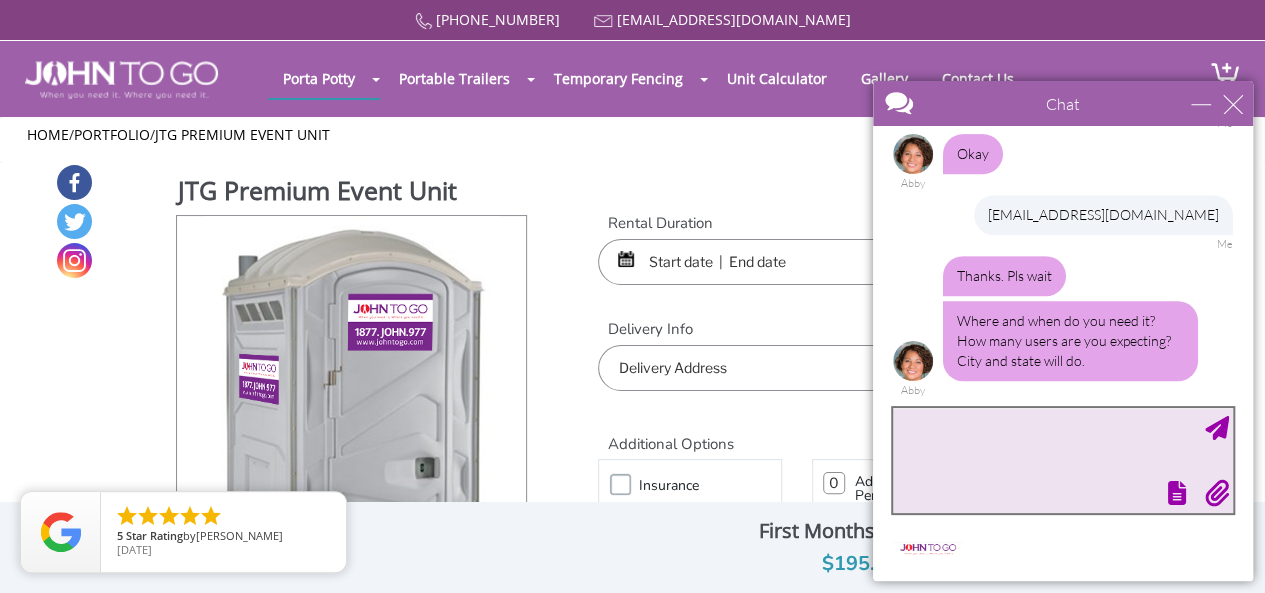 paste on "[US_STATE][GEOGRAPHIC_DATA]	20210" 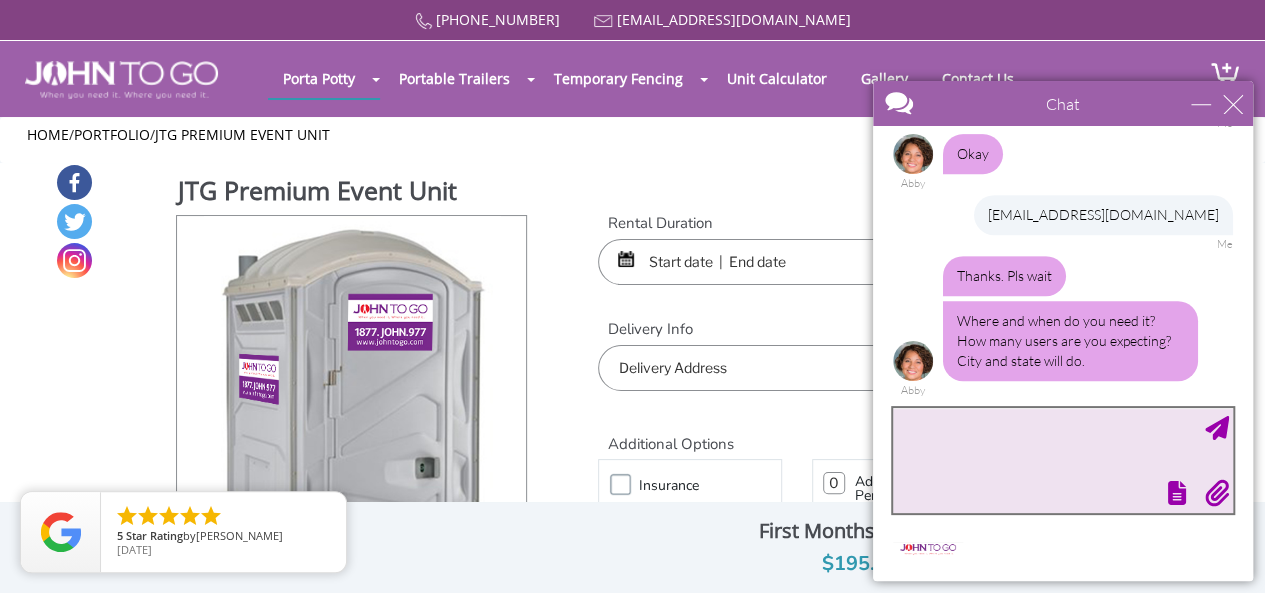 type on "[US_STATE][GEOGRAPHIC_DATA]	20210" 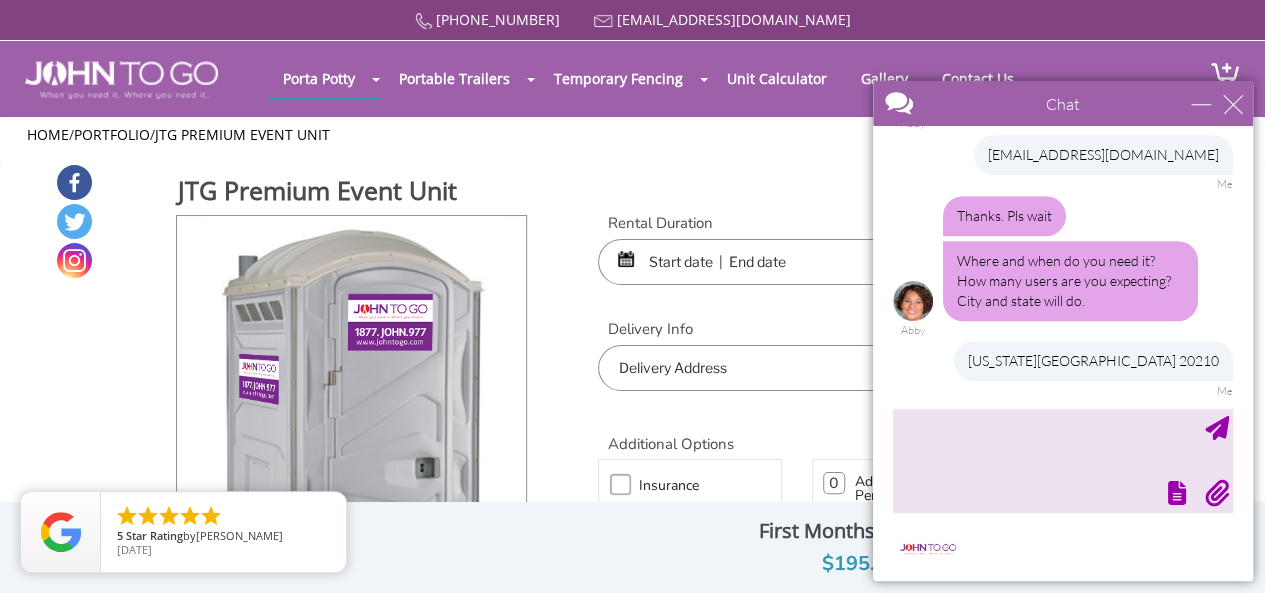 scroll, scrollTop: 583, scrollLeft: 0, axis: vertical 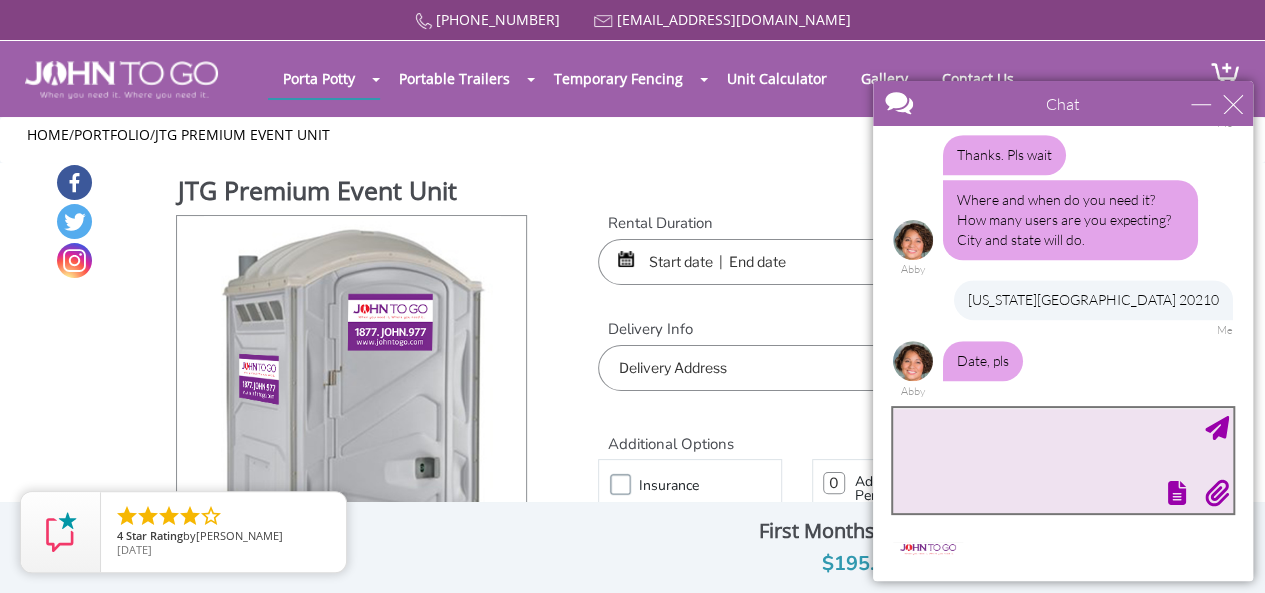 paste on "United States Border Patrol
NMSR80 Tactical Checkpoint
[GEOGRAPHIC_DATA], [US_STATE]
GPS: N31.810923, W-109.04913" 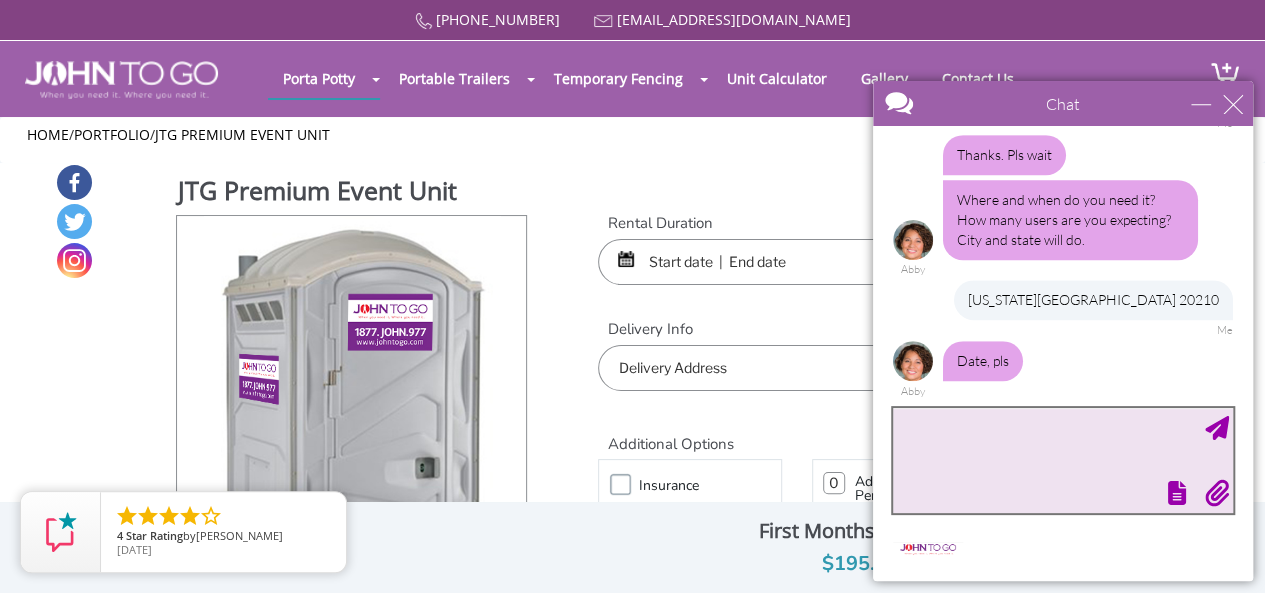 type on "United States Border Patrol
NMSR80 Tactical Checkpoint
[GEOGRAPHIC_DATA], [US_STATE]
GPS: N31.810923, W-109.04913" 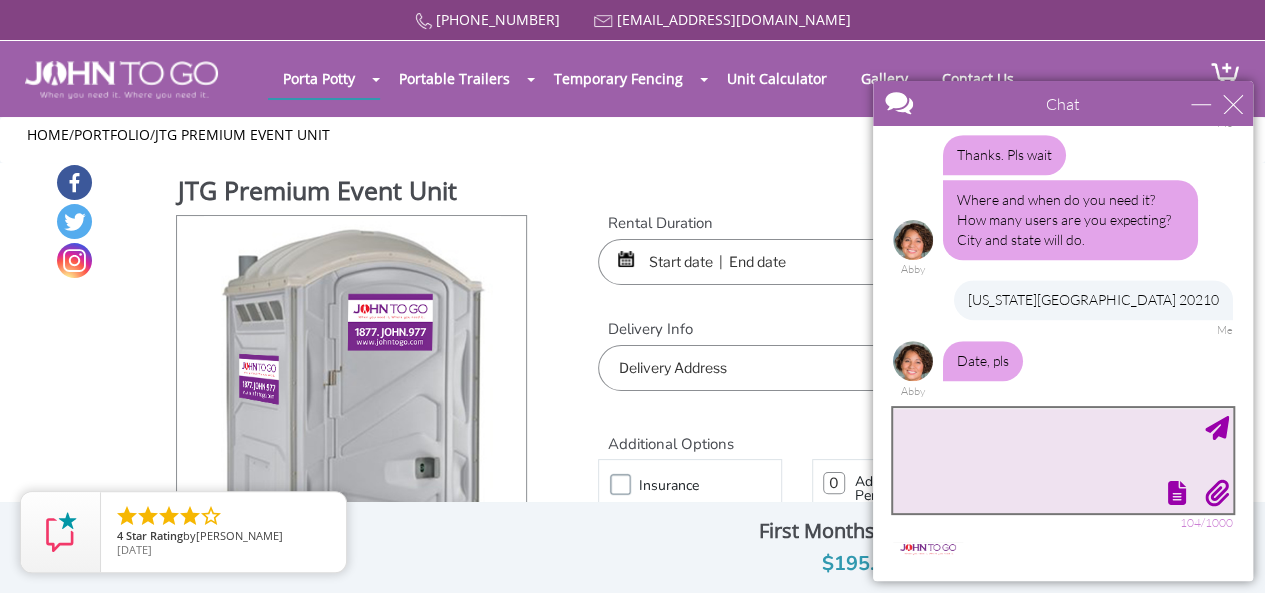 scroll, scrollTop: 684, scrollLeft: 0, axis: vertical 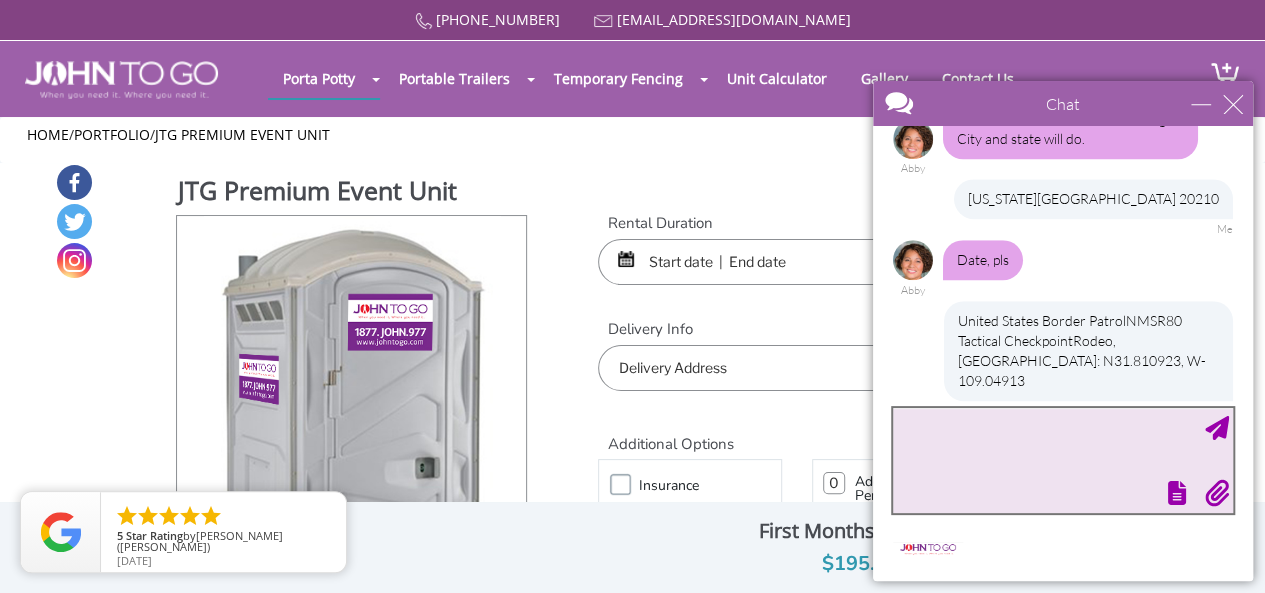 click at bounding box center [1063, 460] 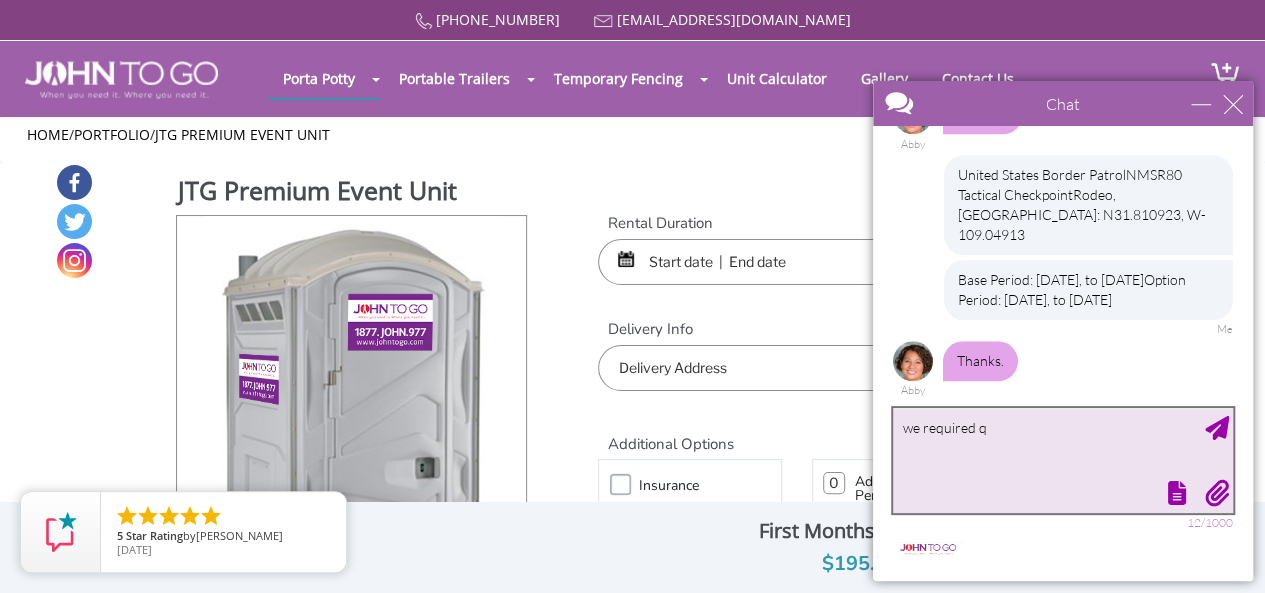 scroll, scrollTop: 891, scrollLeft: 0, axis: vertical 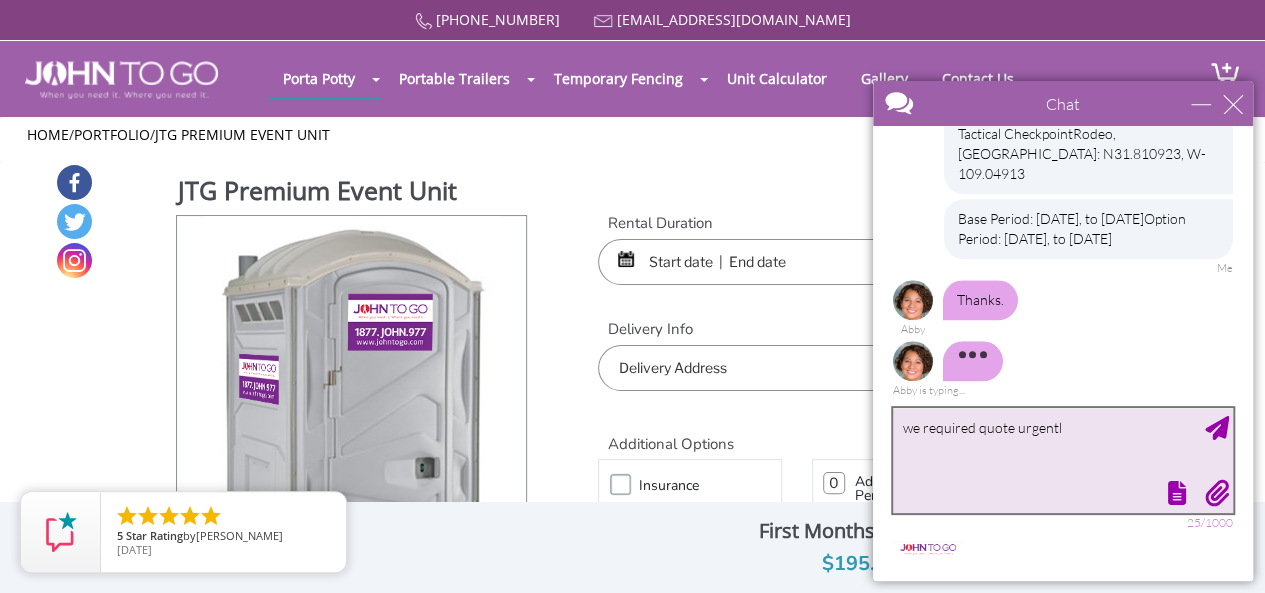 type on "we required quote urgently" 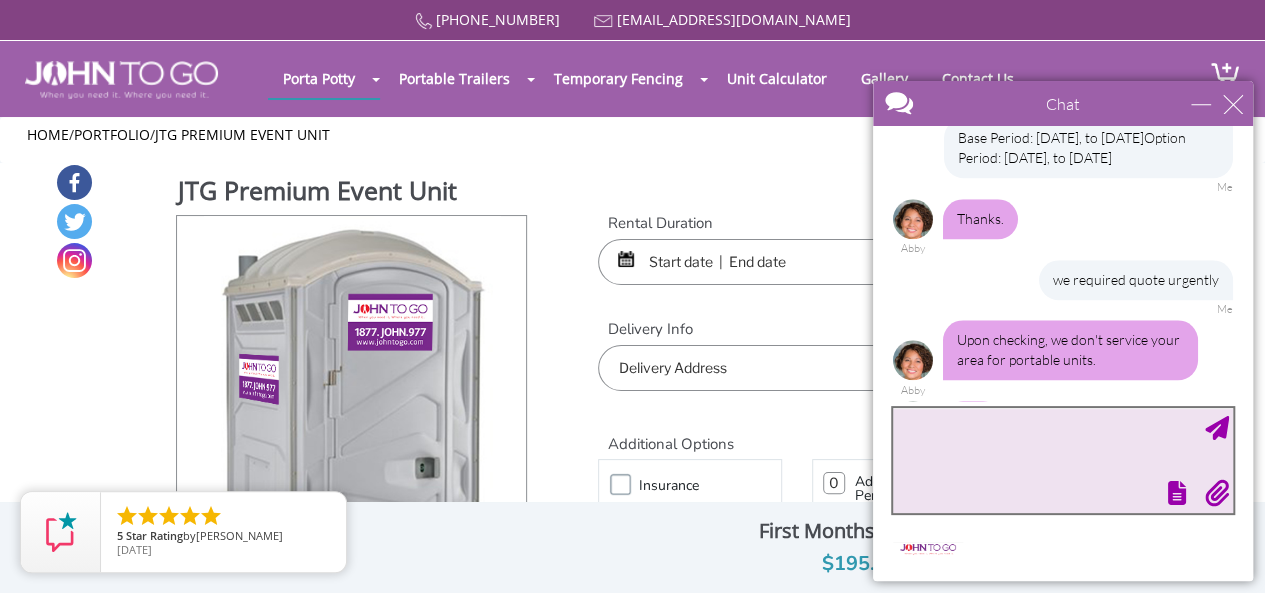 scroll, scrollTop: 1032, scrollLeft: 0, axis: vertical 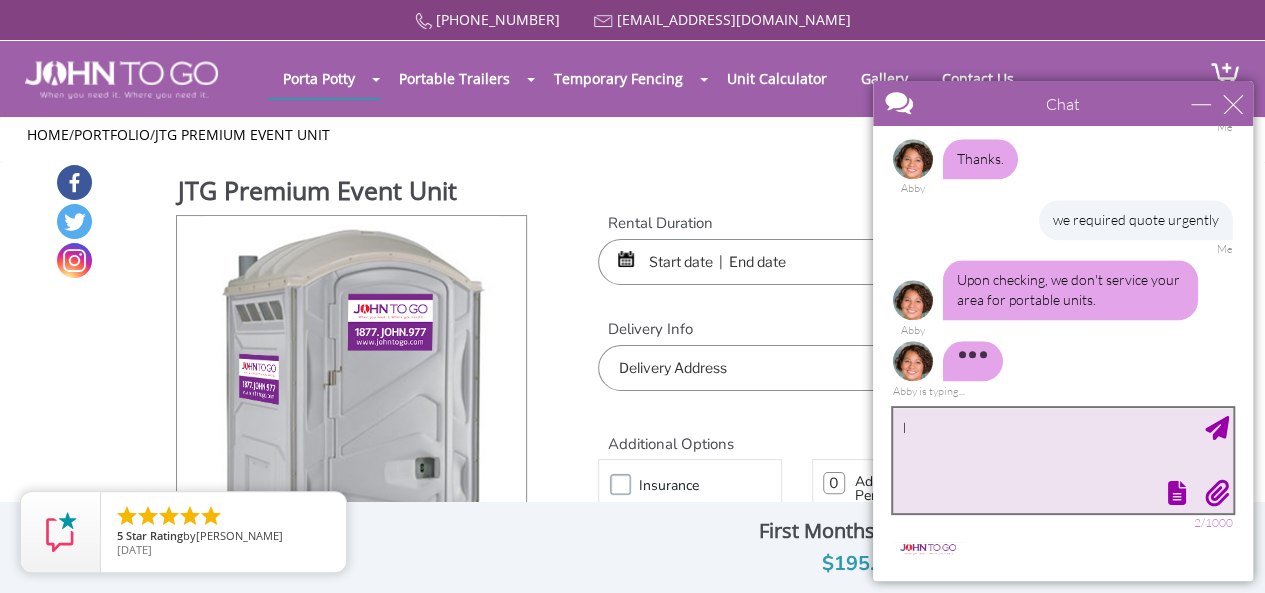 type on "l" 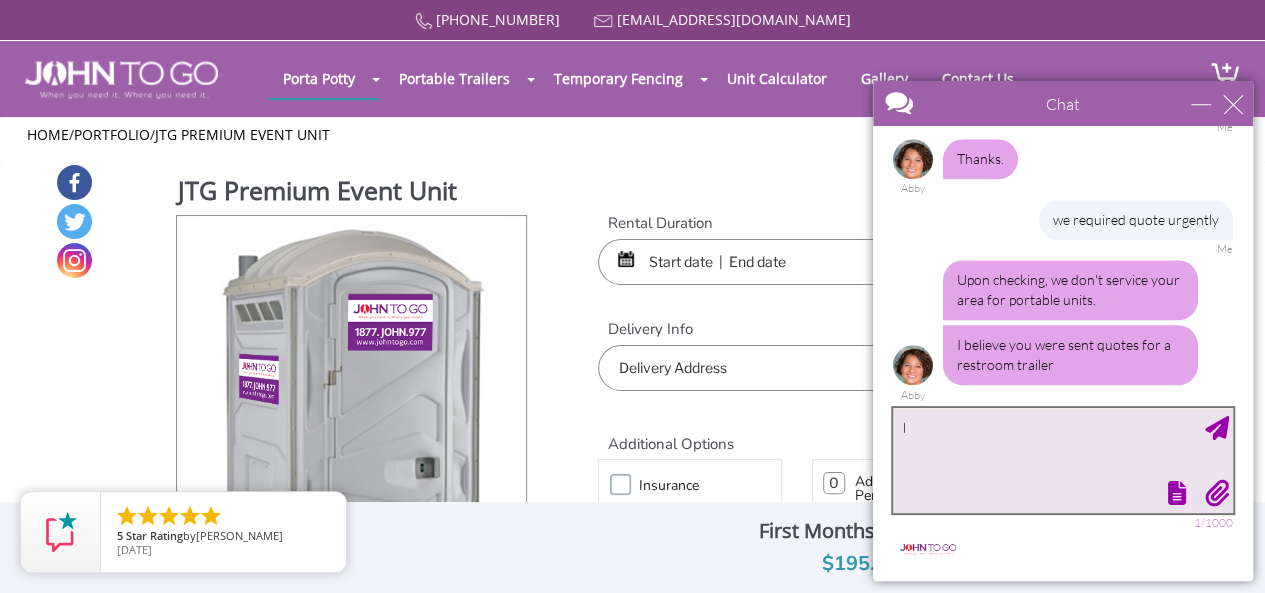 scroll, scrollTop: 1036, scrollLeft: 0, axis: vertical 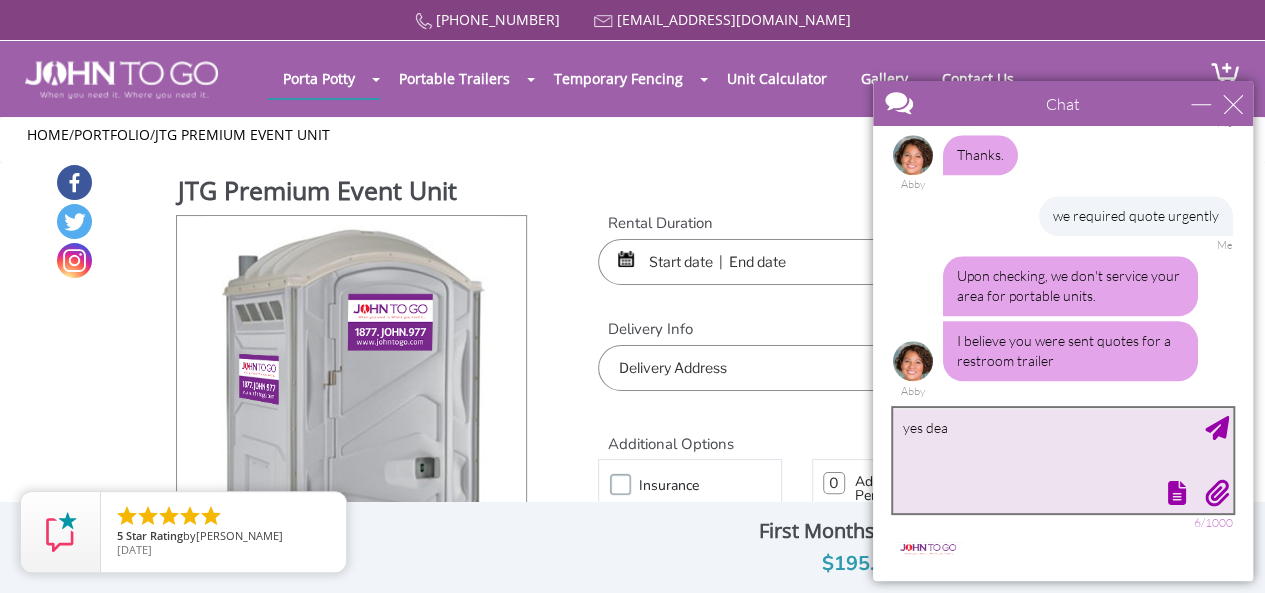 type on "yes dear" 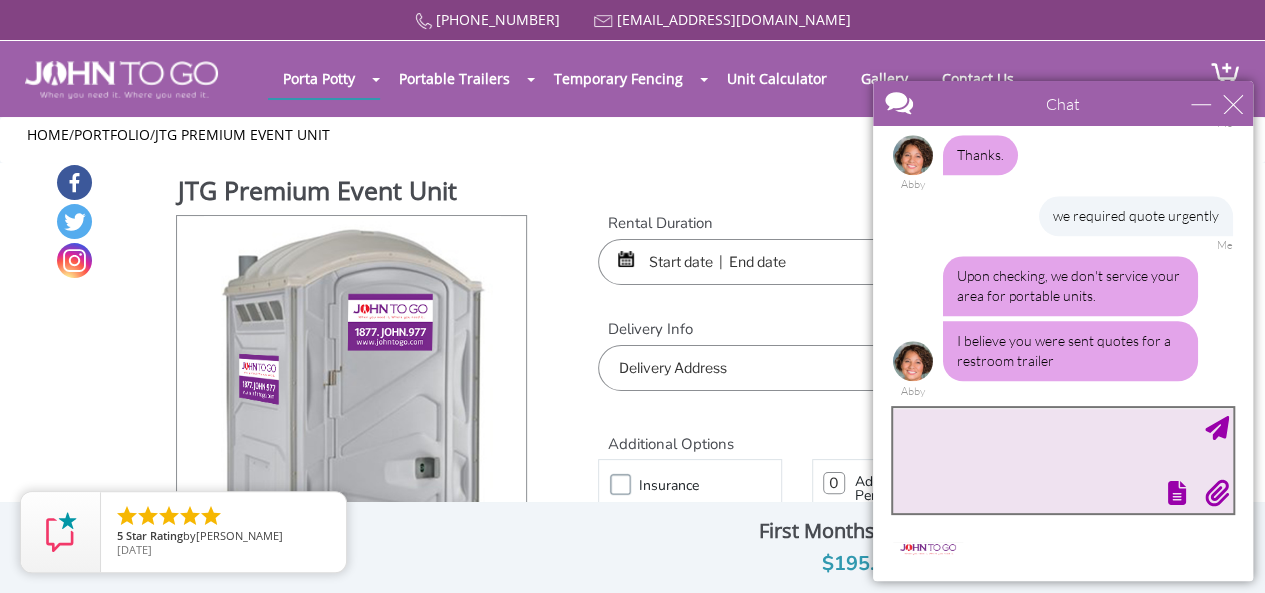 scroll, scrollTop: 1098, scrollLeft: 0, axis: vertical 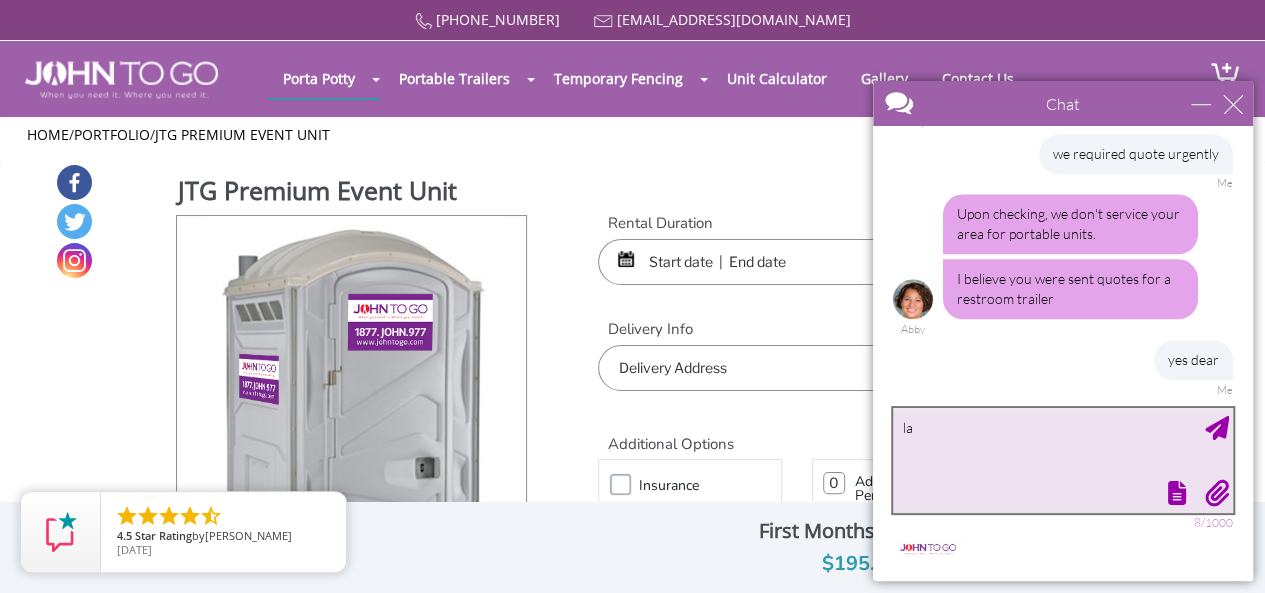 type on "l" 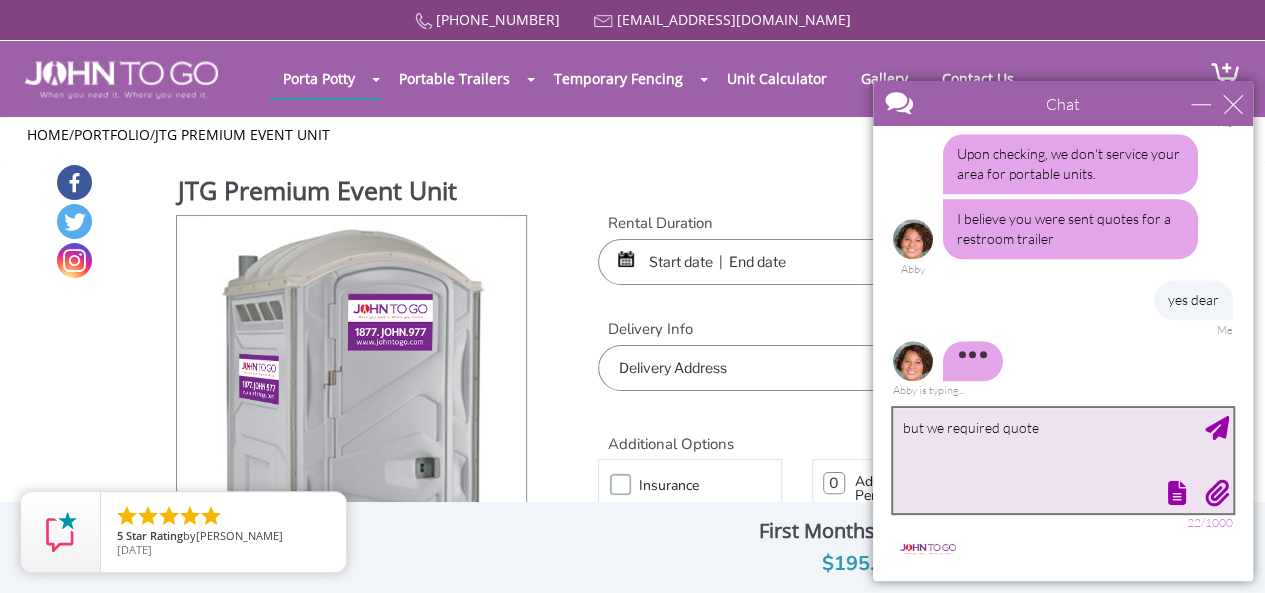 scroll, scrollTop: 1098, scrollLeft: 0, axis: vertical 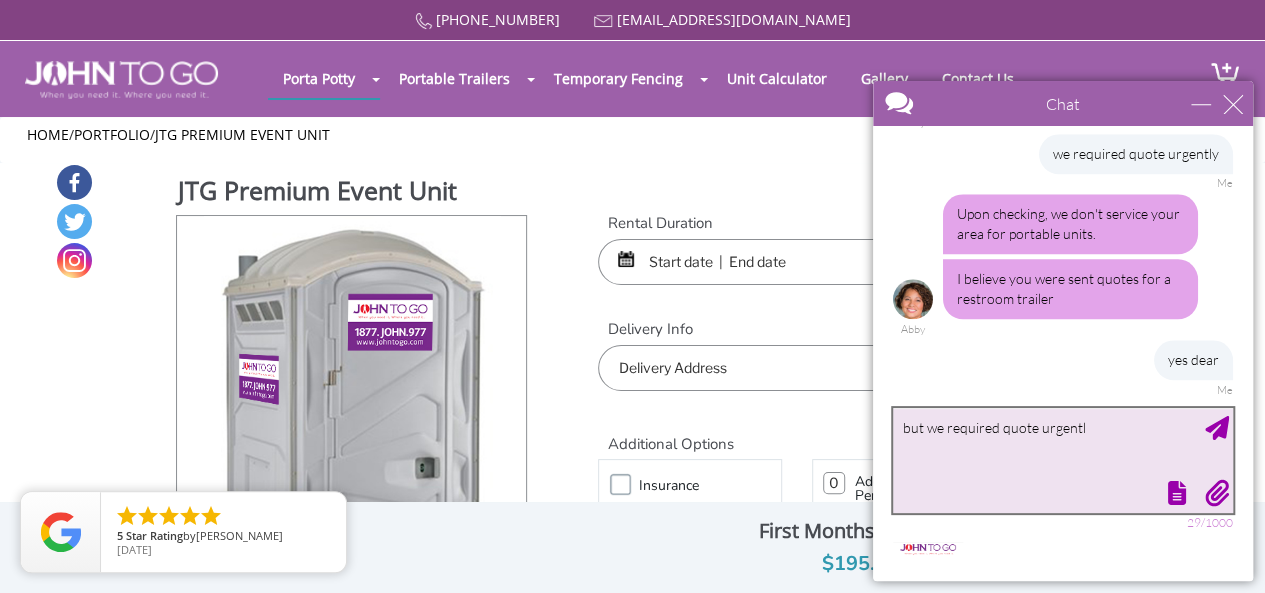 type on "but we required quote urgently" 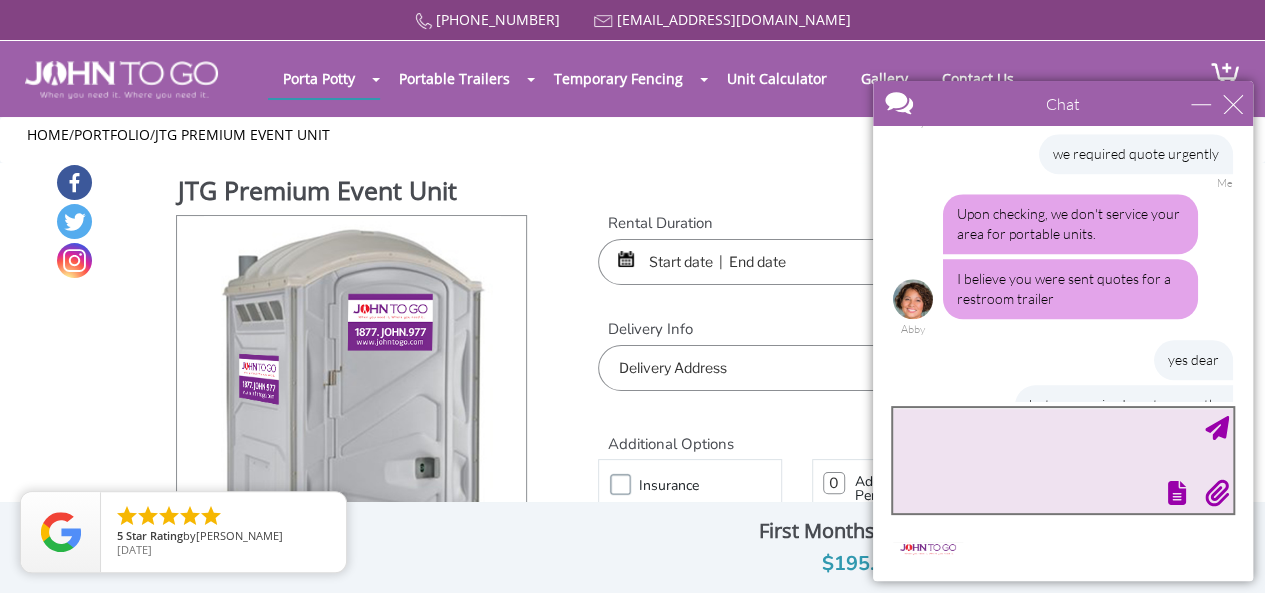 scroll, scrollTop: 1142, scrollLeft: 0, axis: vertical 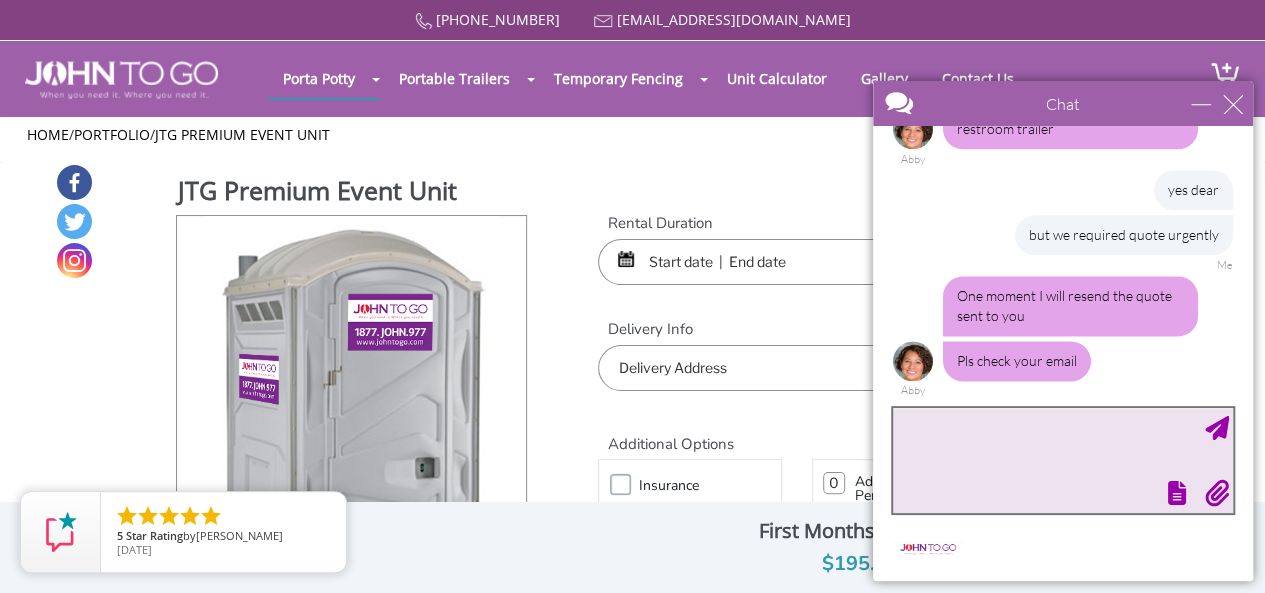 click at bounding box center (1063, 460) 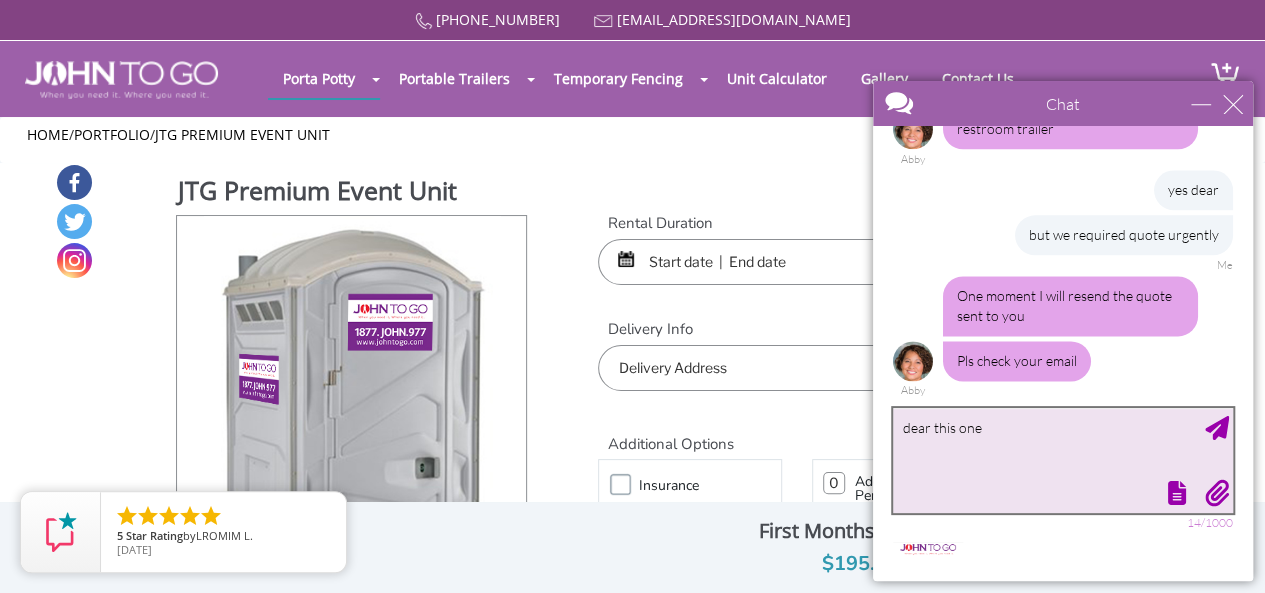 paste on "Handwashing station" 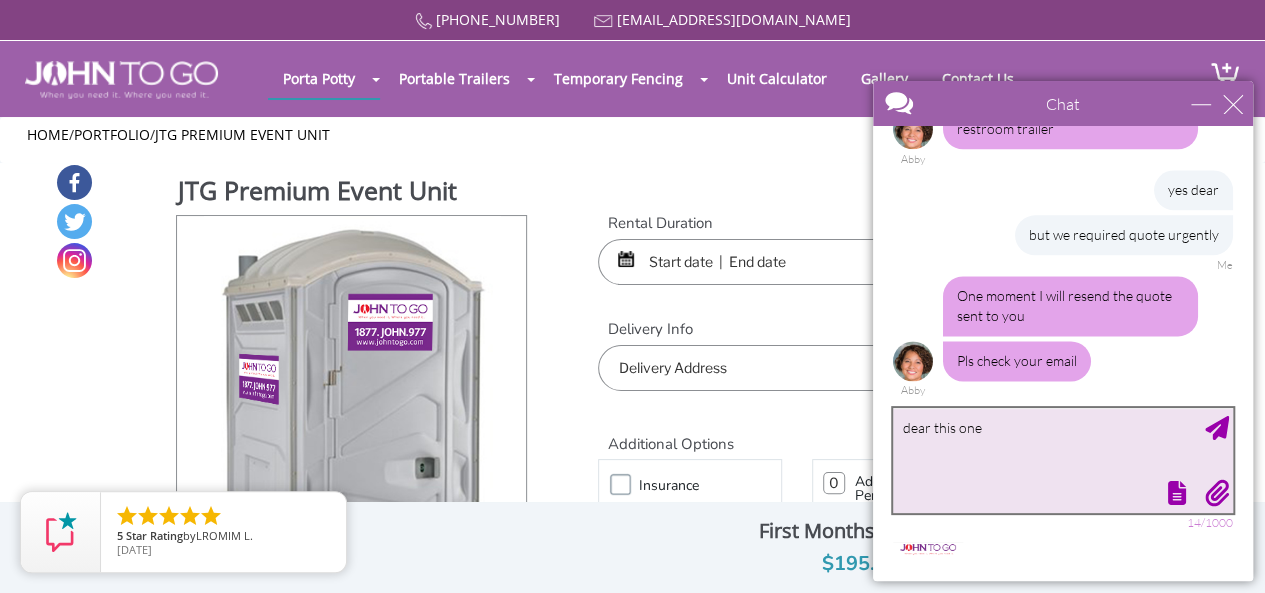 type on "dear this one 	Handwashing station" 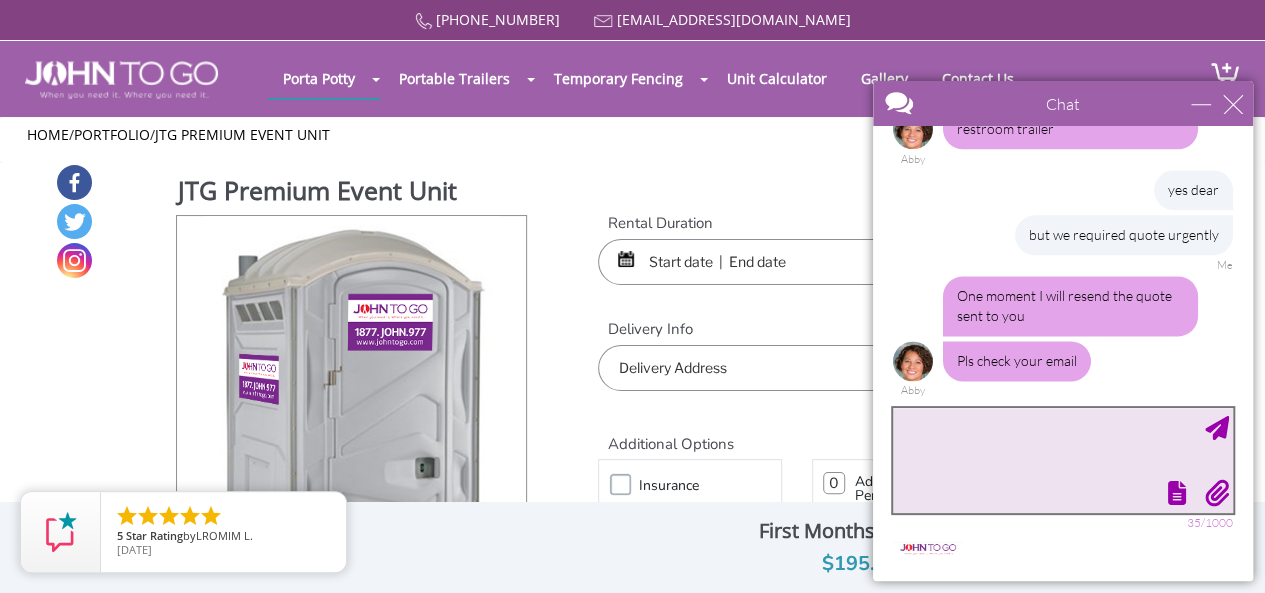 scroll, scrollTop: 1329, scrollLeft: 0, axis: vertical 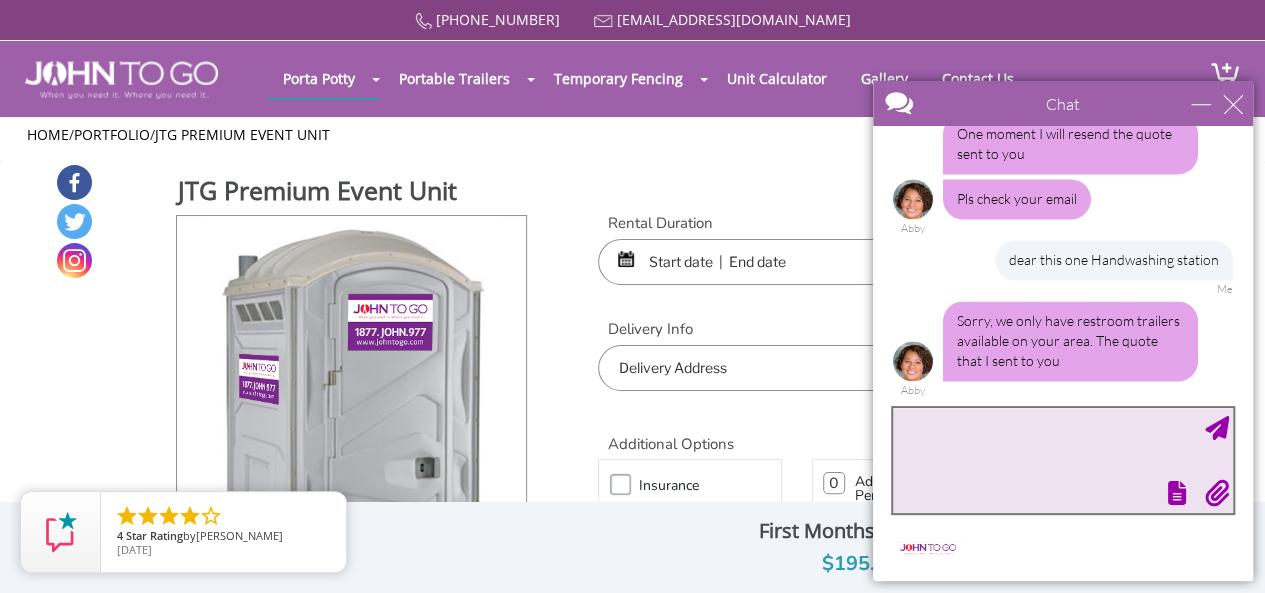 drag, startPoint x: 987, startPoint y: 450, endPoint x: 961, endPoint y: 444, distance: 26.683329 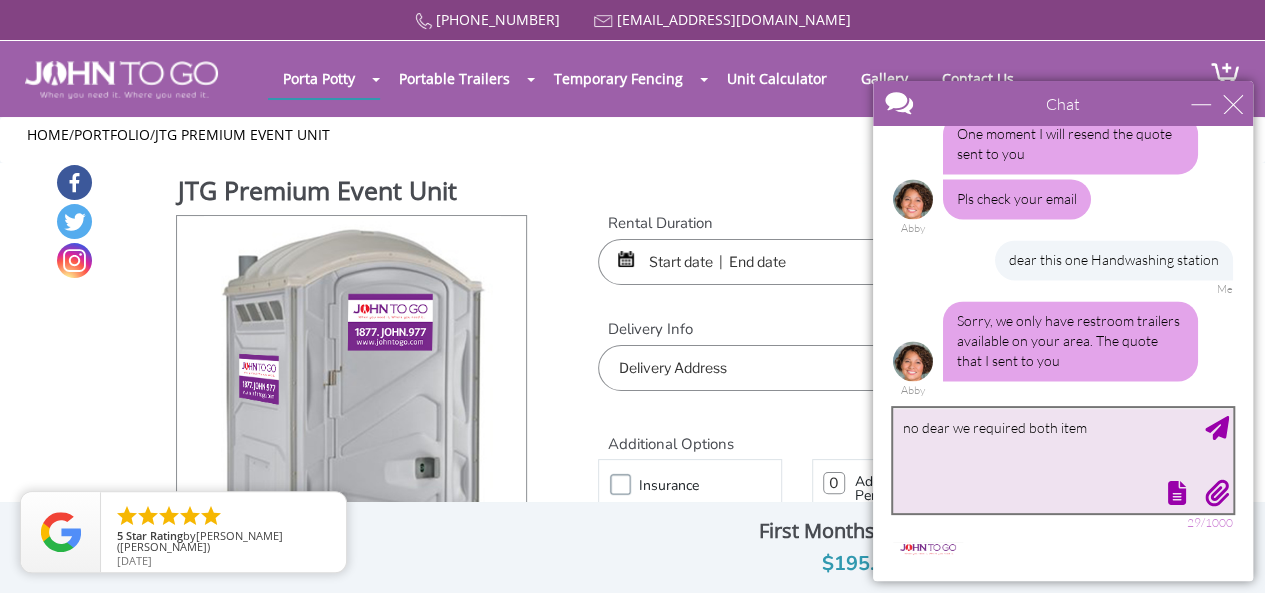 type on "no dear we required both items" 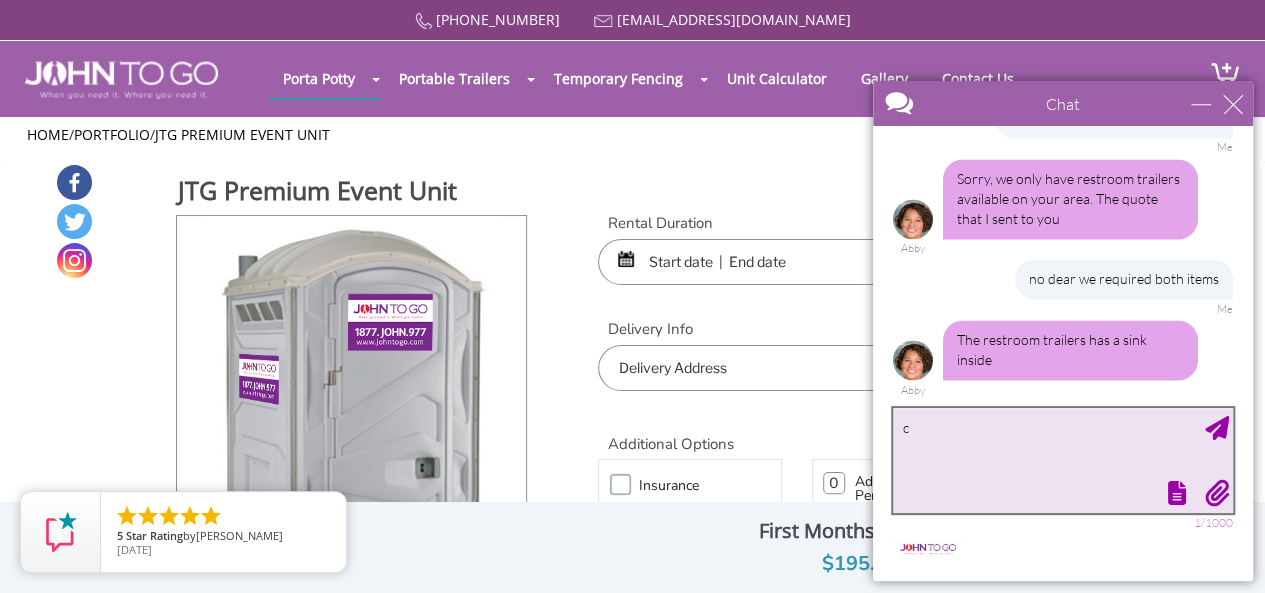 scroll, scrollTop: 1632, scrollLeft: 0, axis: vertical 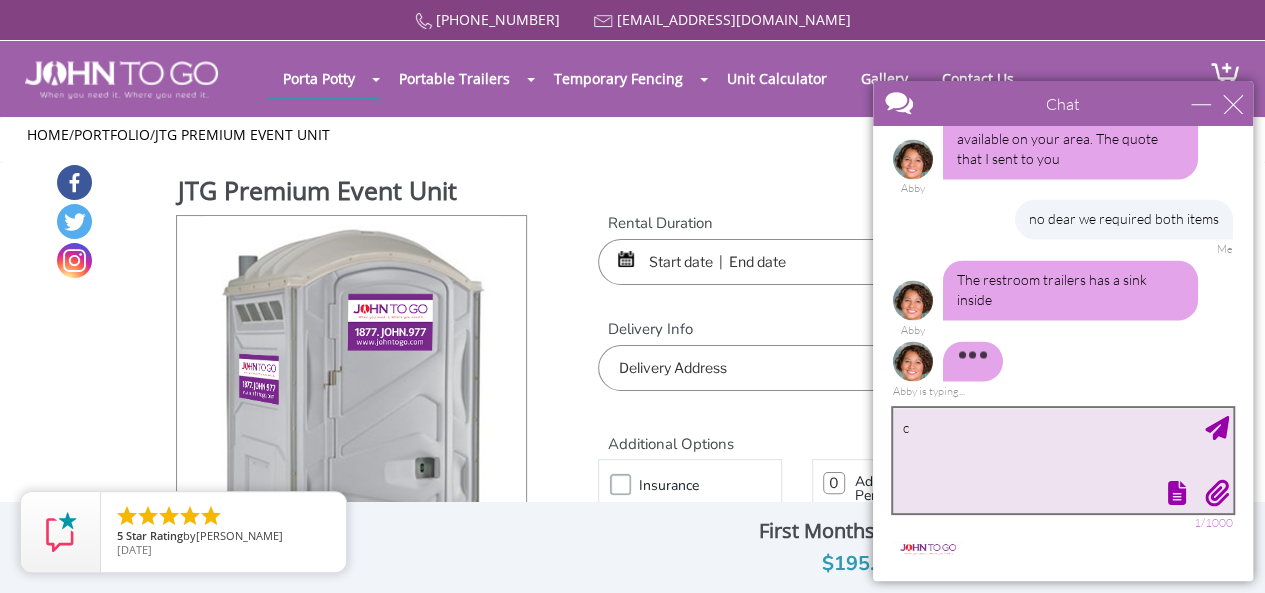 type on "c" 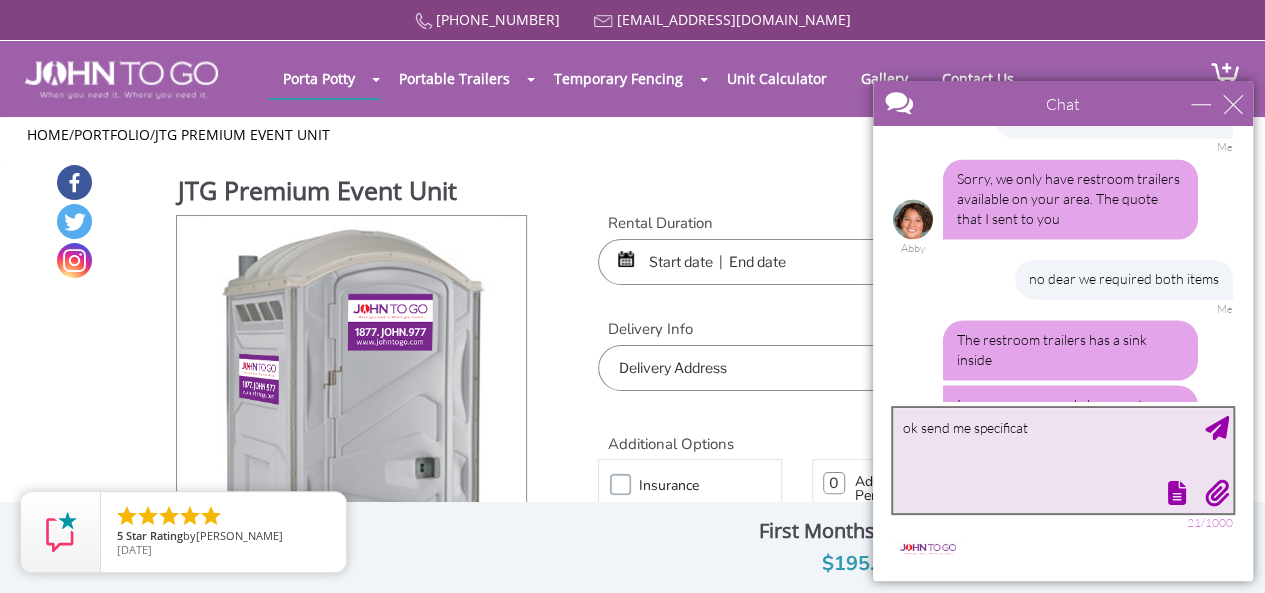scroll, scrollTop: 1676, scrollLeft: 0, axis: vertical 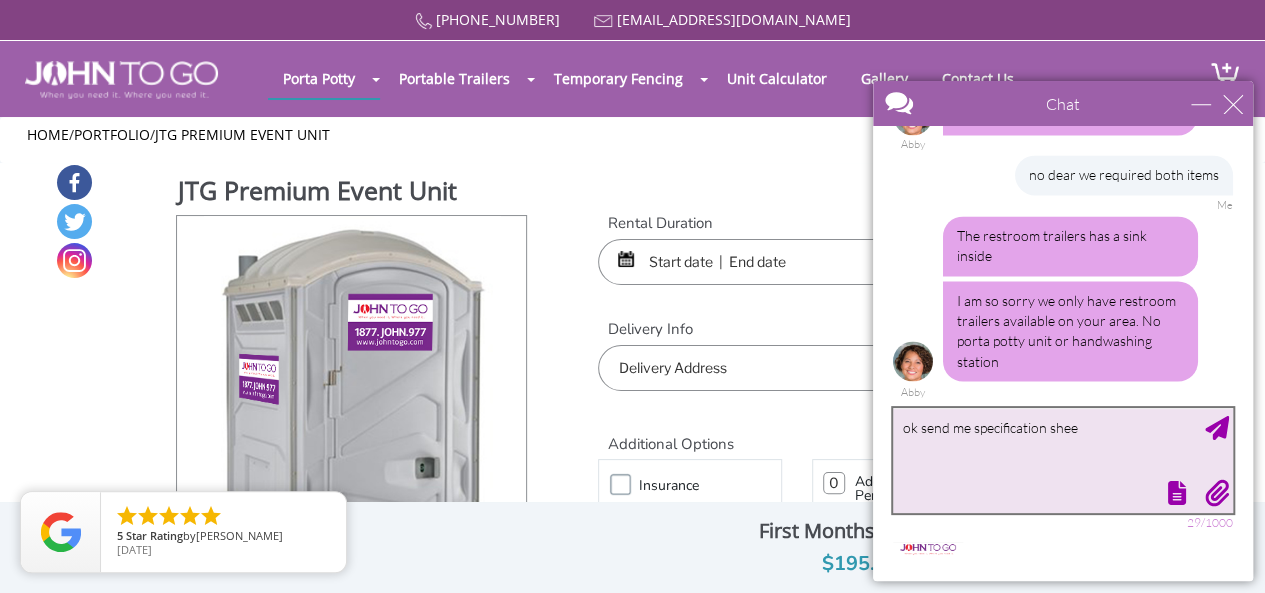 type on "ok send me specification sheet" 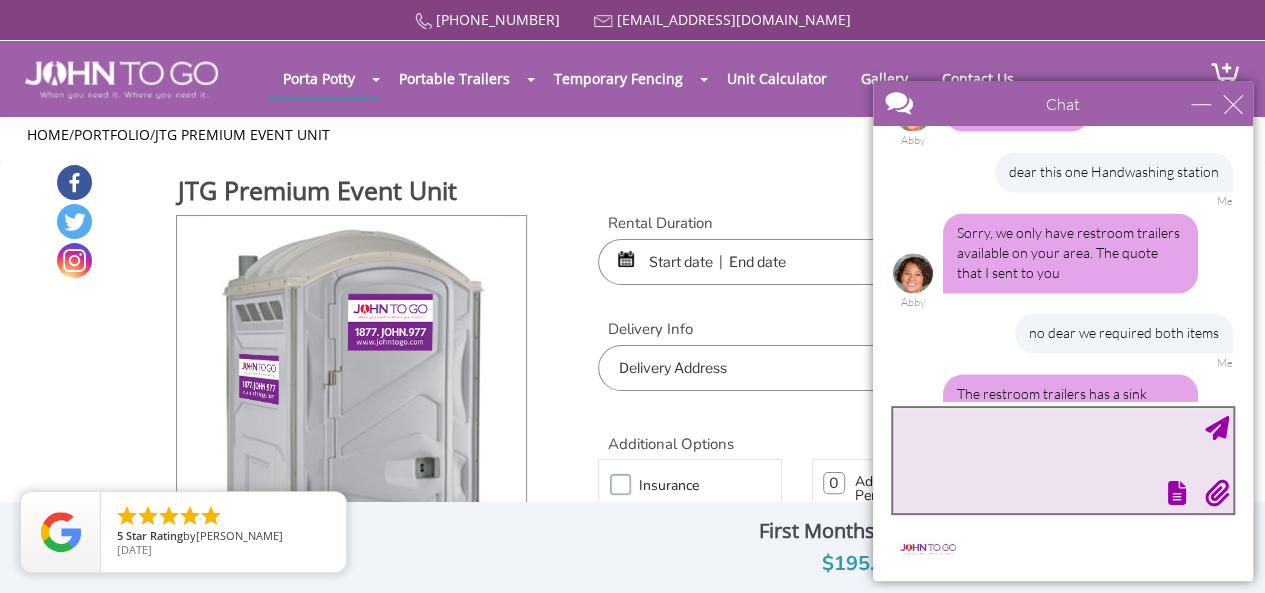 scroll, scrollTop: 2018, scrollLeft: 0, axis: vertical 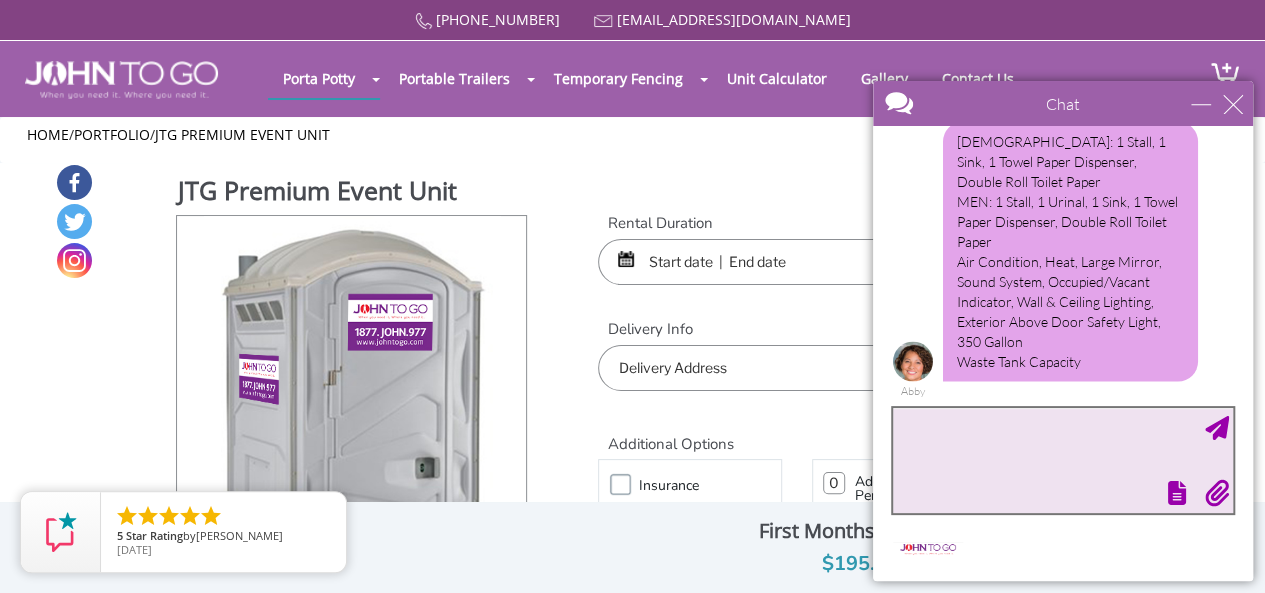 click at bounding box center (1063, 460) 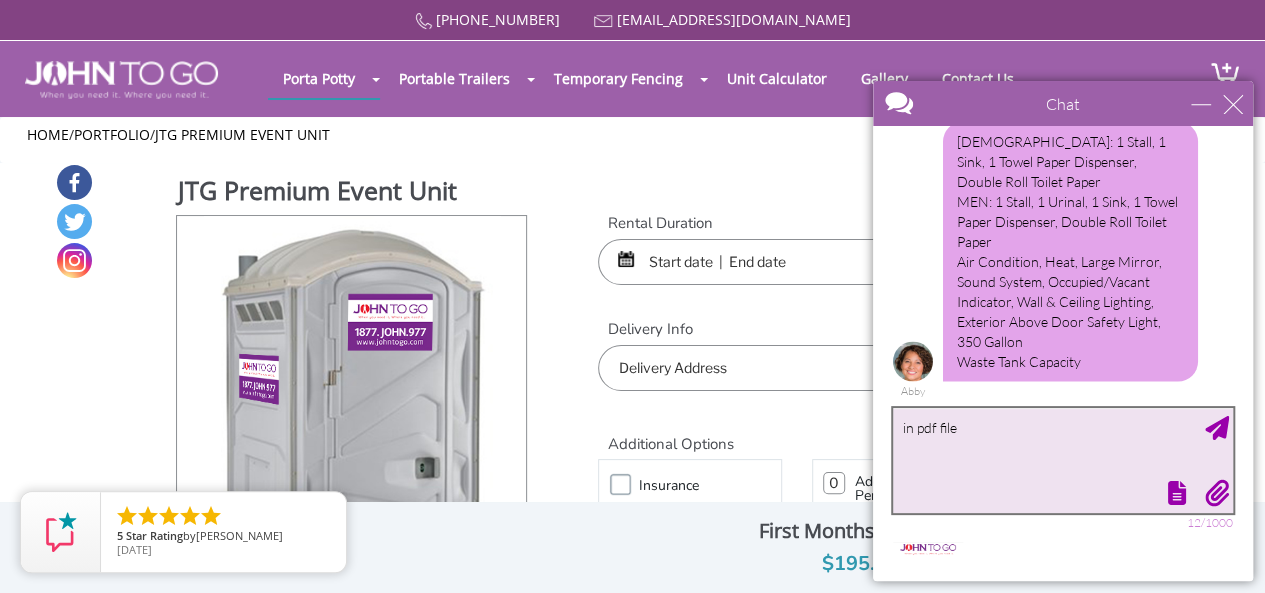 type on "in pdf file" 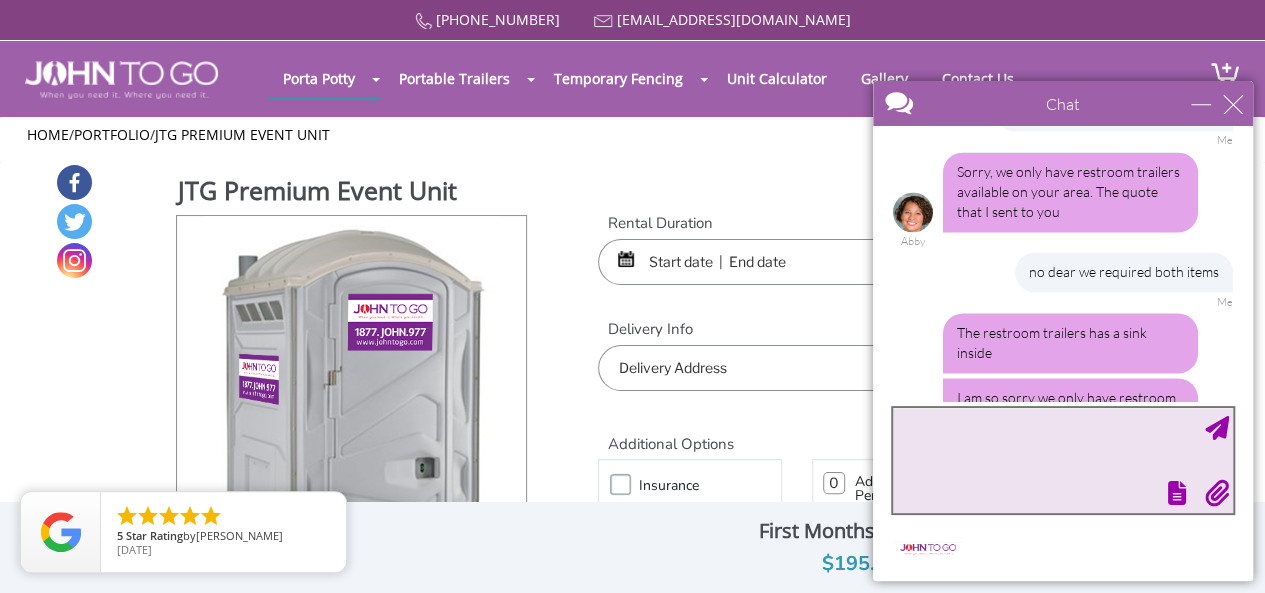 scroll, scrollTop: 2079, scrollLeft: 0, axis: vertical 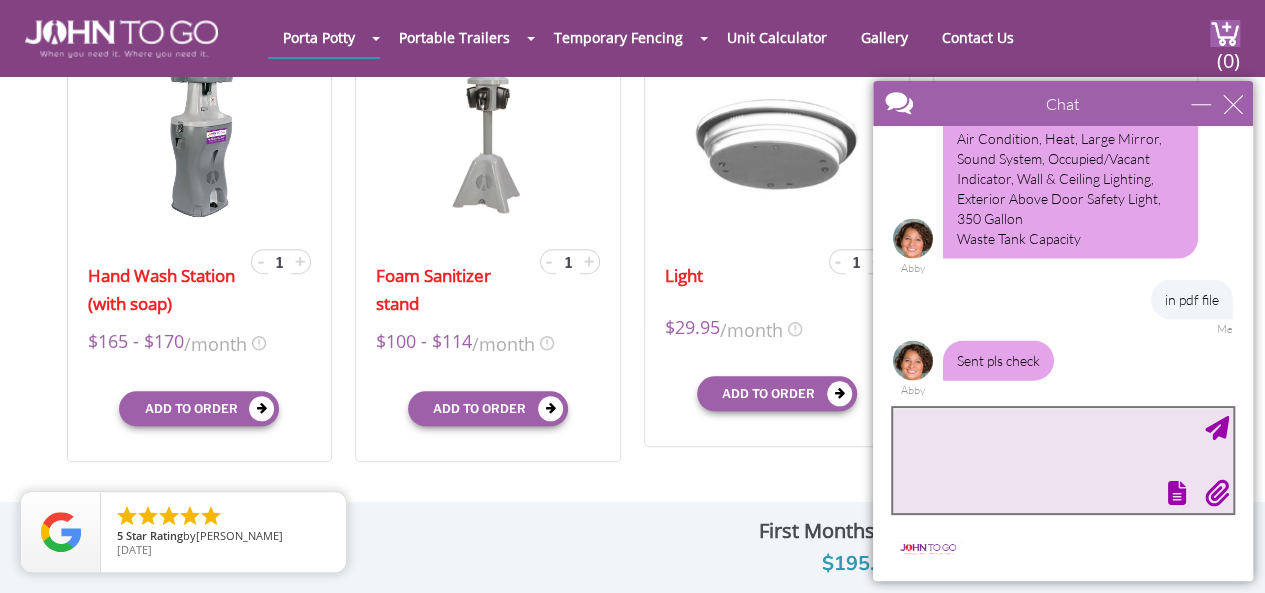 click at bounding box center [1063, 460] 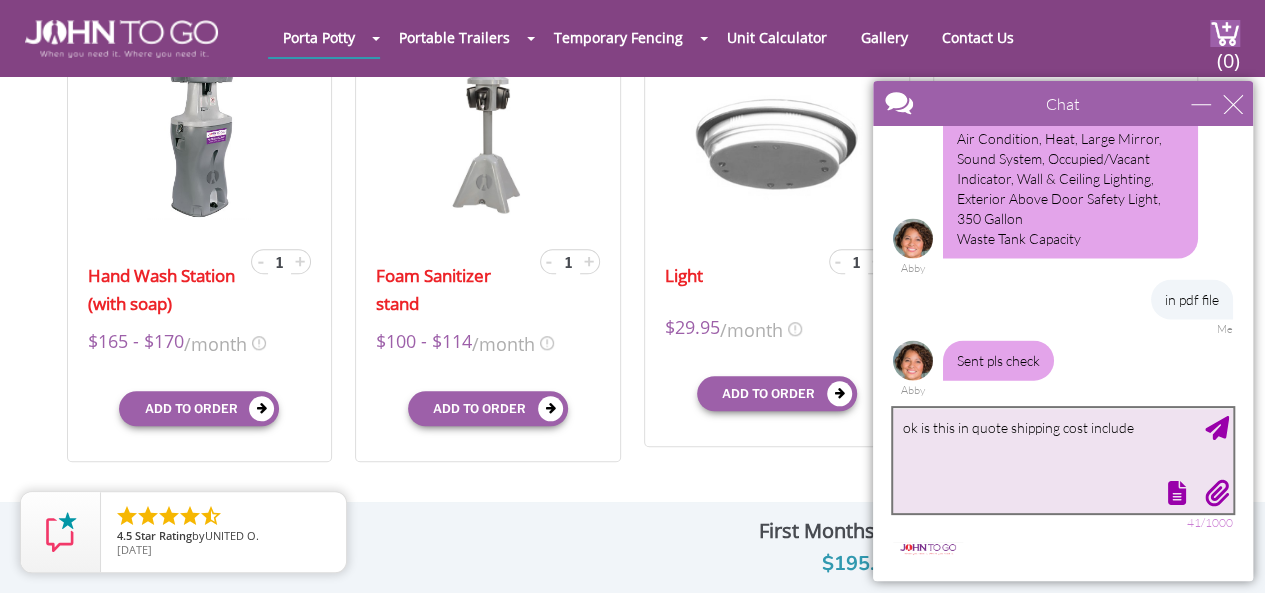 type on "ok is this in quote shipping cost included" 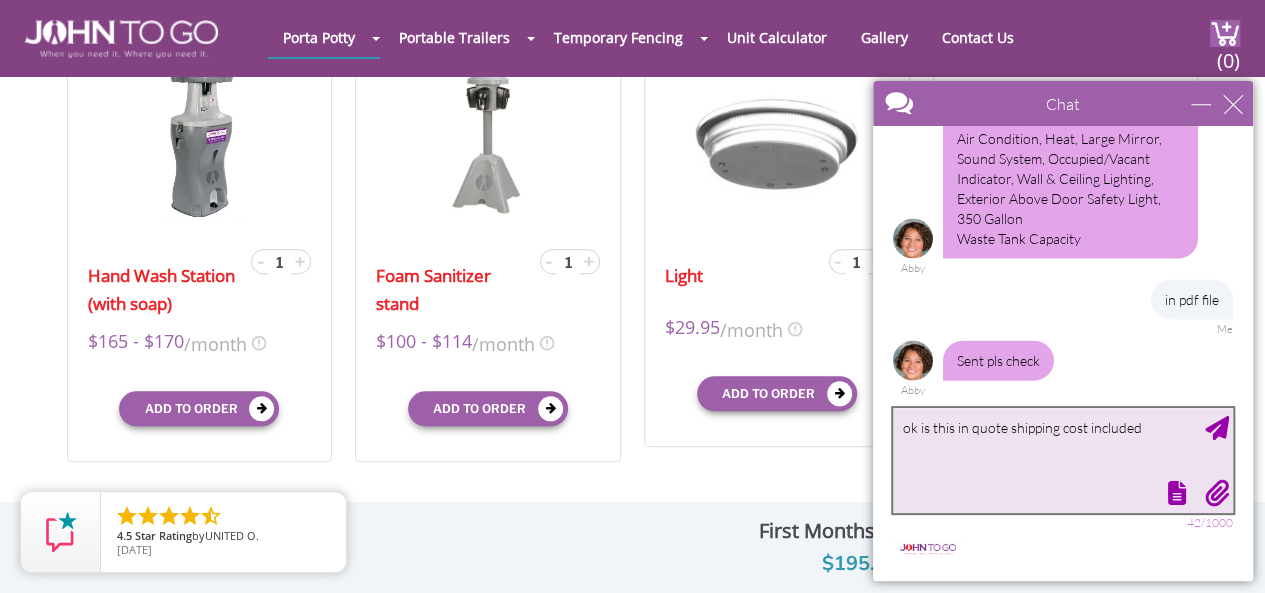 type 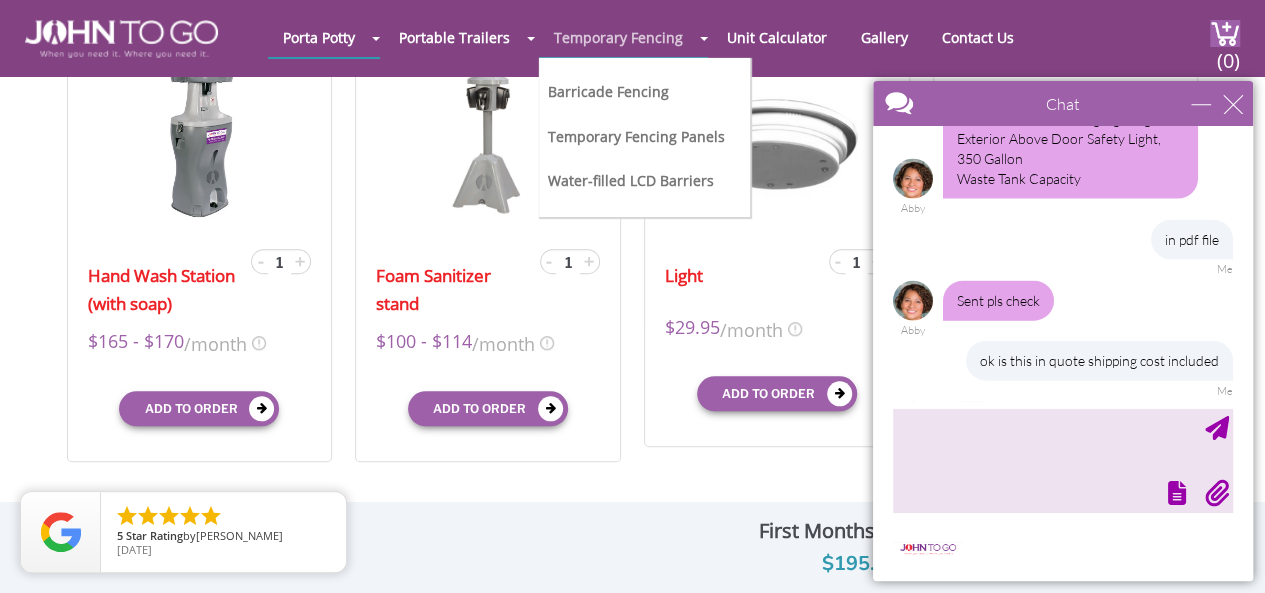 scroll, scrollTop: 2261, scrollLeft: 0, axis: vertical 